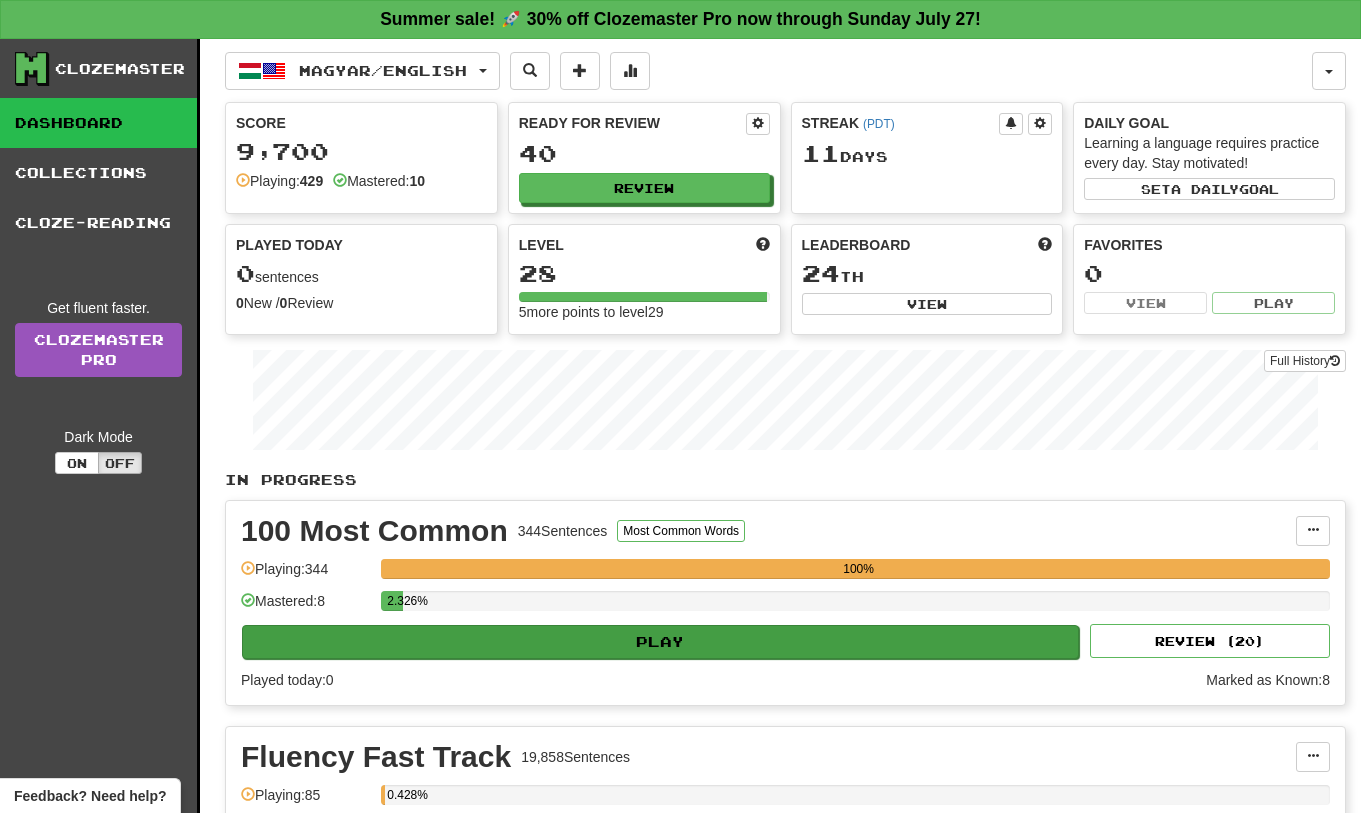 scroll, scrollTop: 285, scrollLeft: 0, axis: vertical 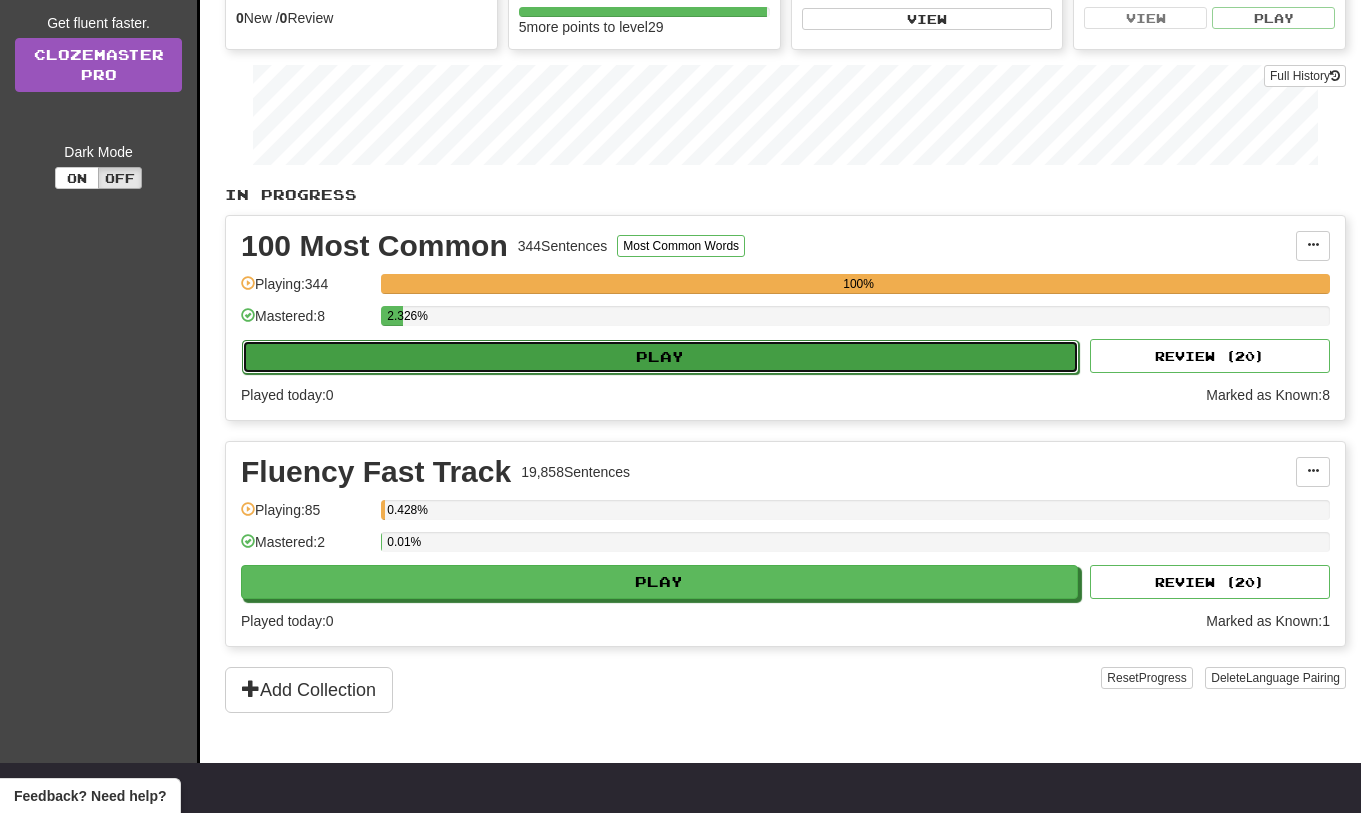 click on "Play" at bounding box center [660, 357] 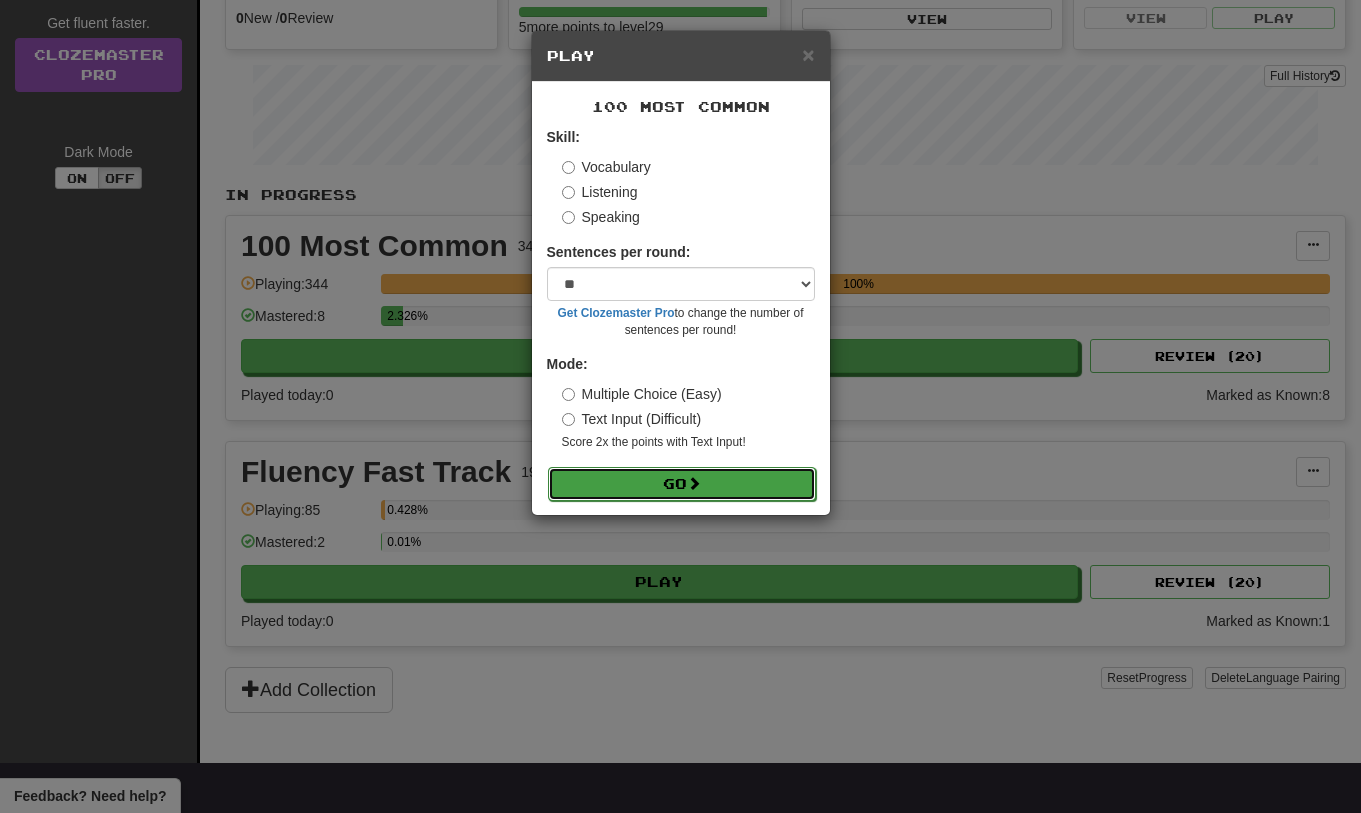 click on "Go" at bounding box center (682, 484) 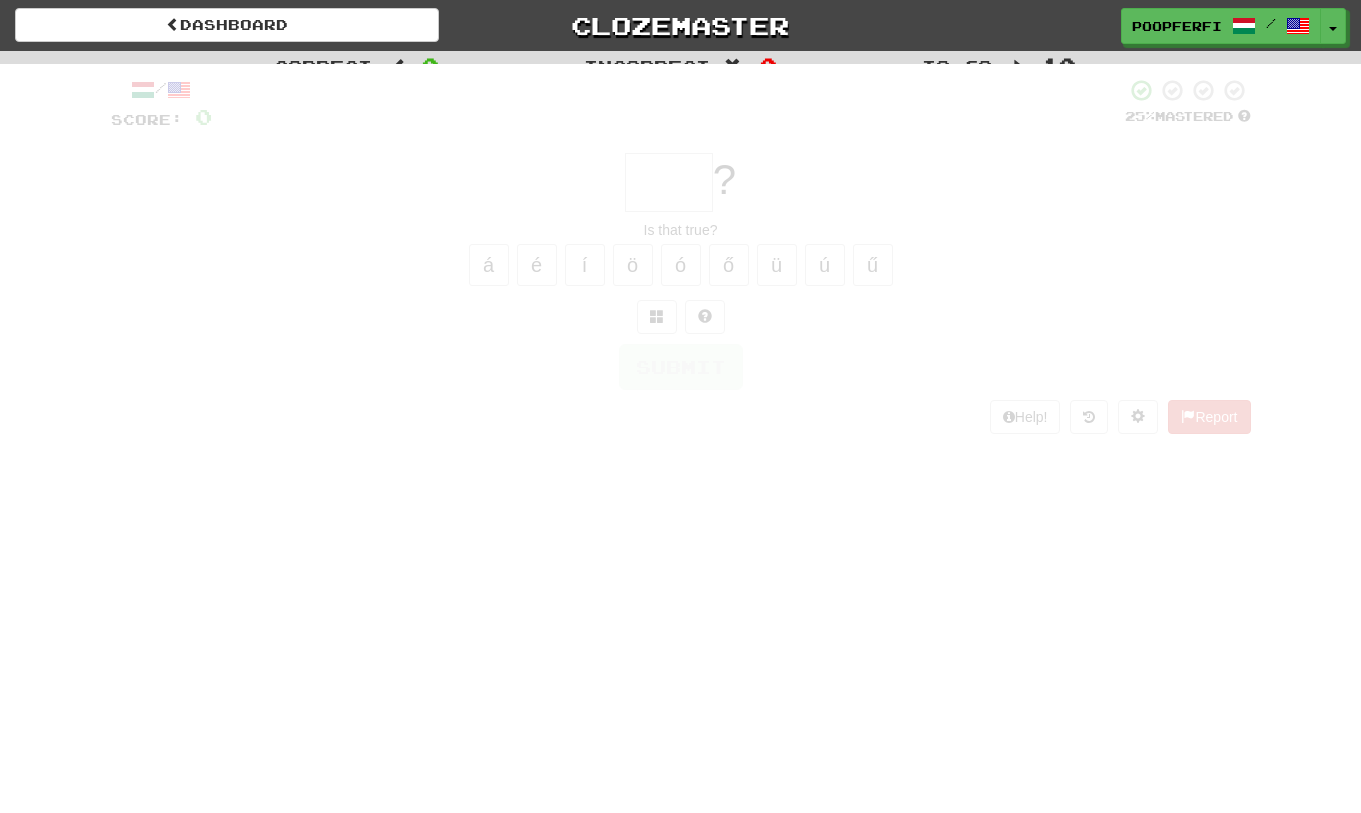 scroll, scrollTop: 0, scrollLeft: 0, axis: both 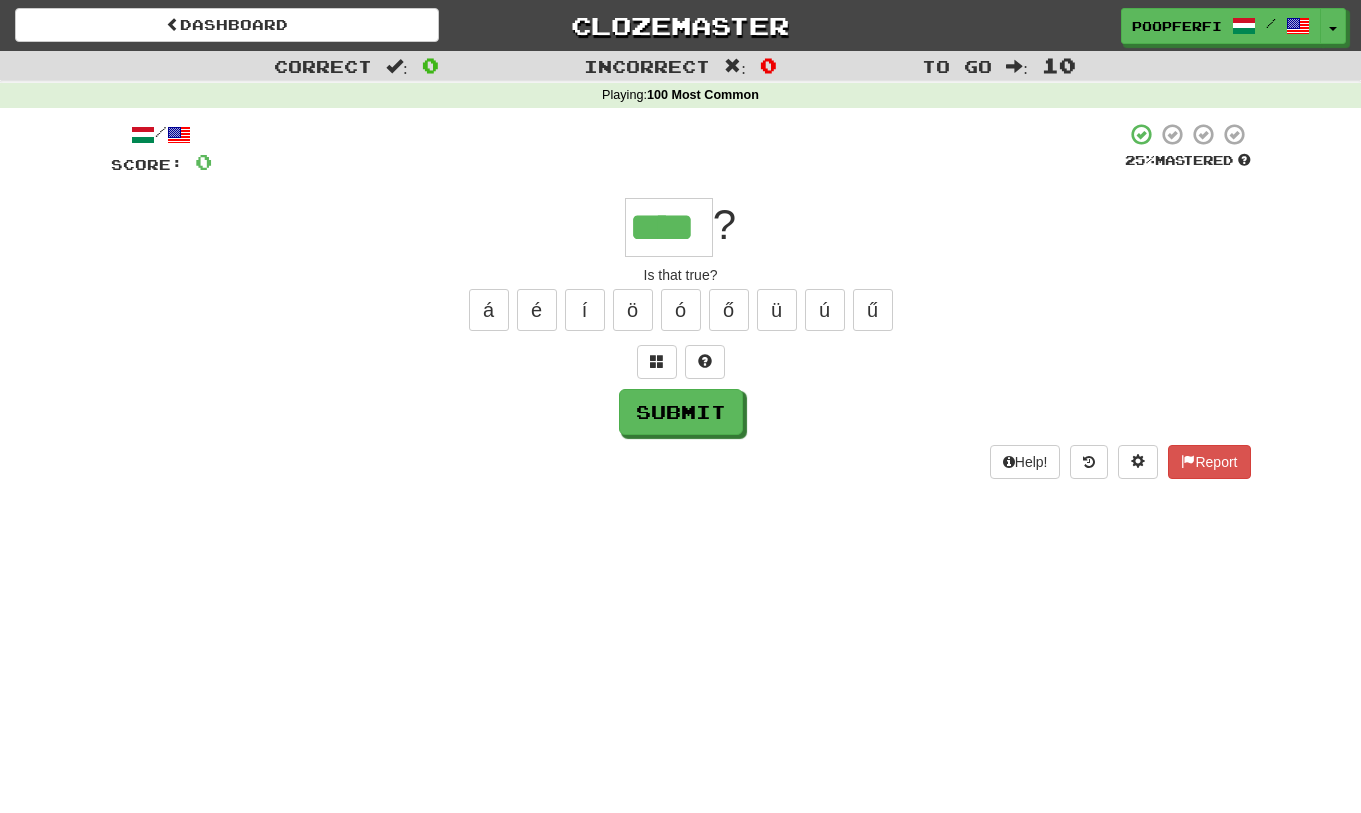type on "****" 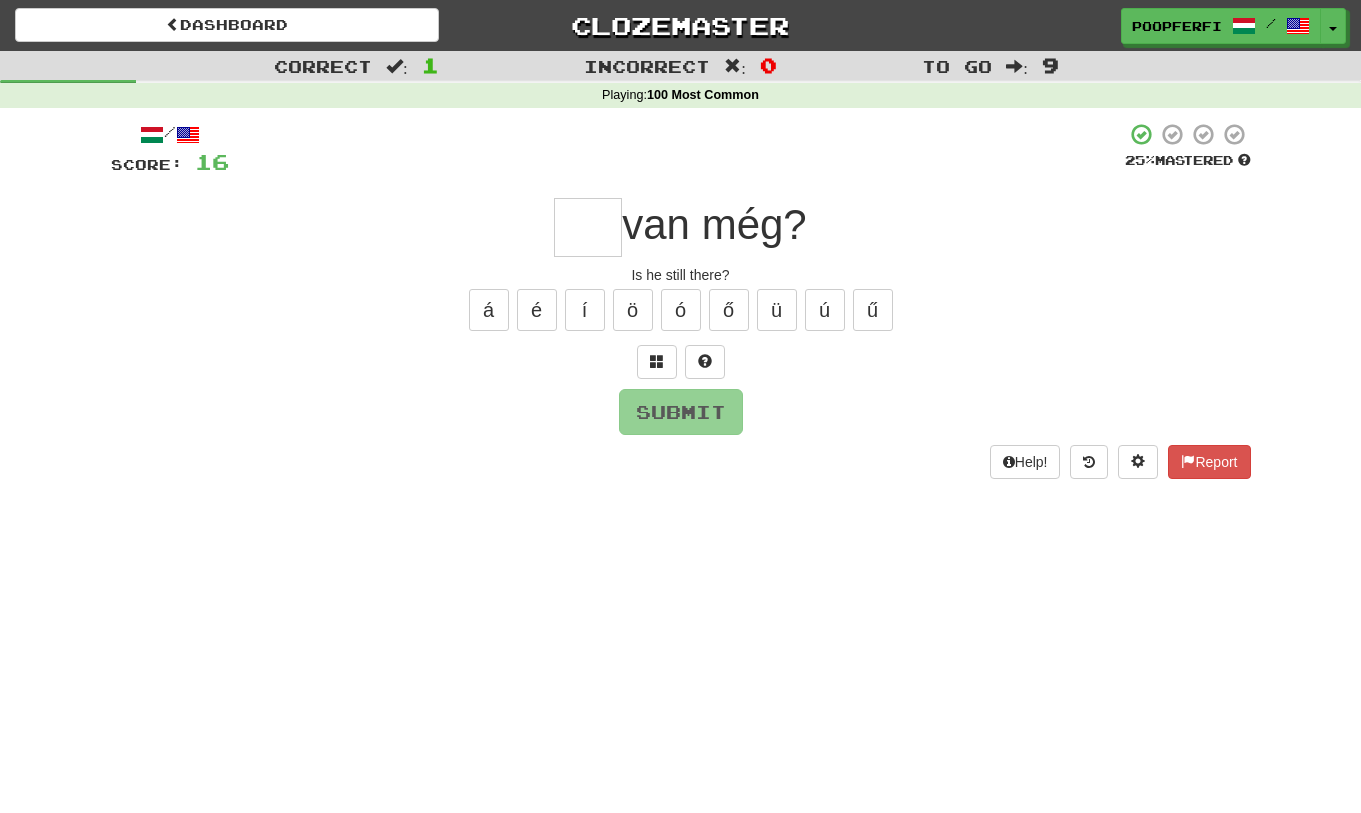 click at bounding box center [588, 227] 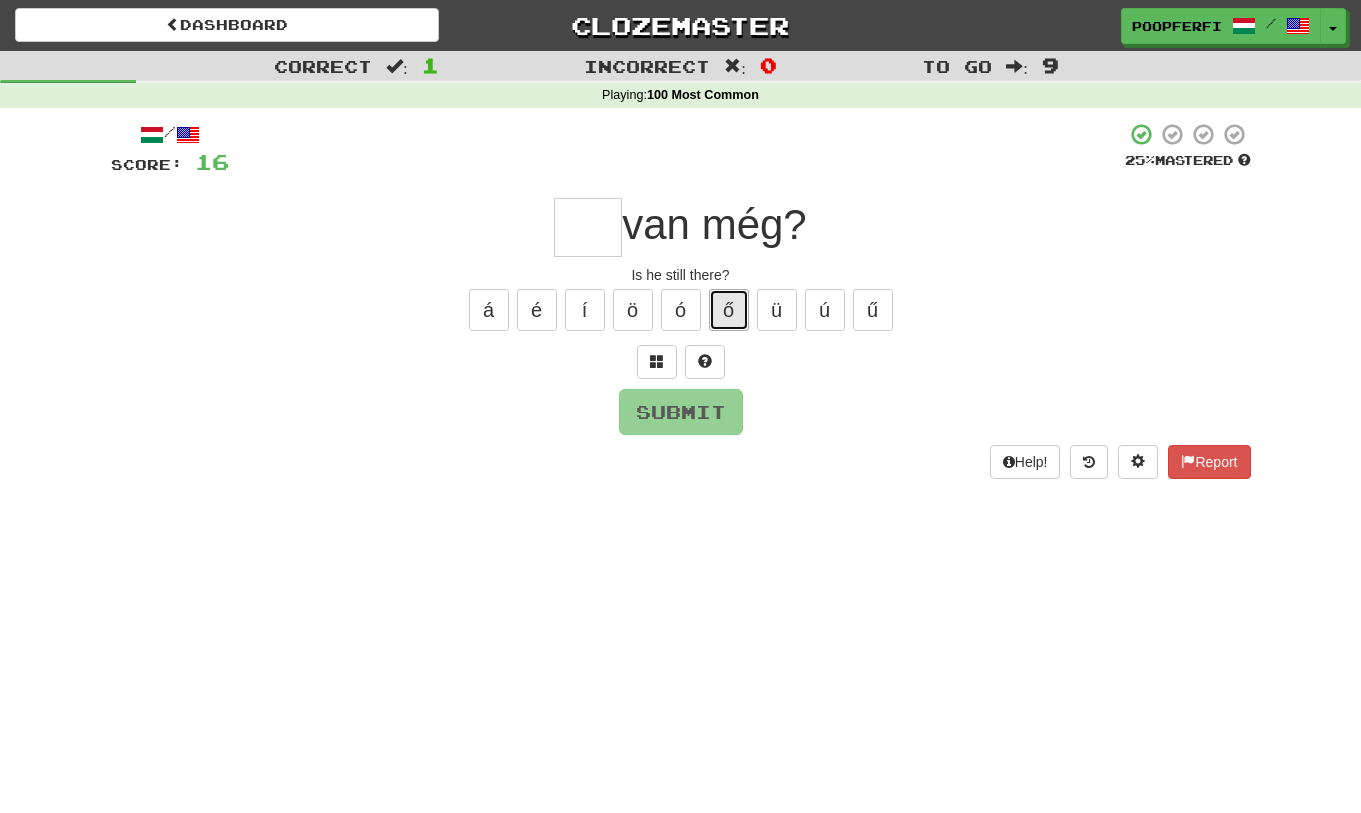 click on "ő" at bounding box center (729, 310) 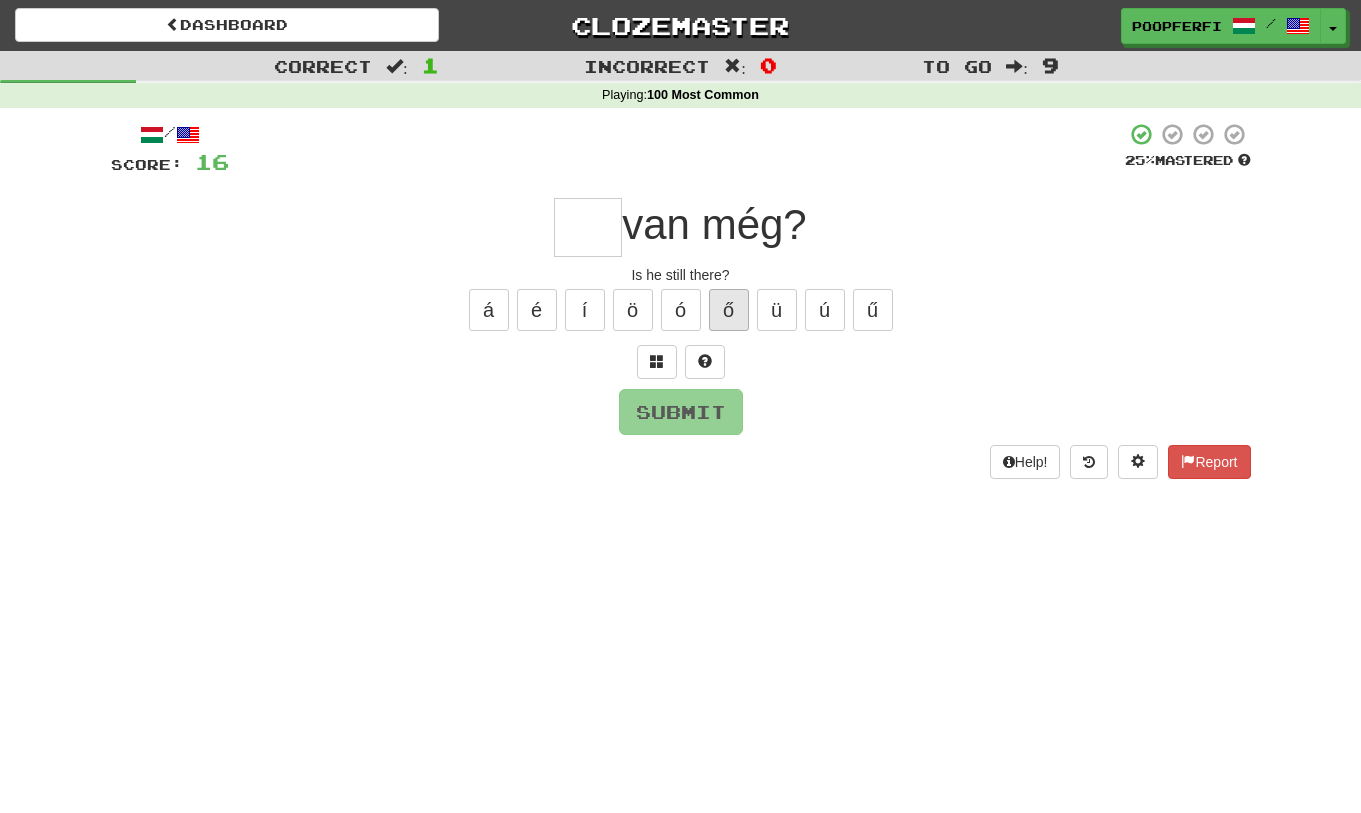 type on "*" 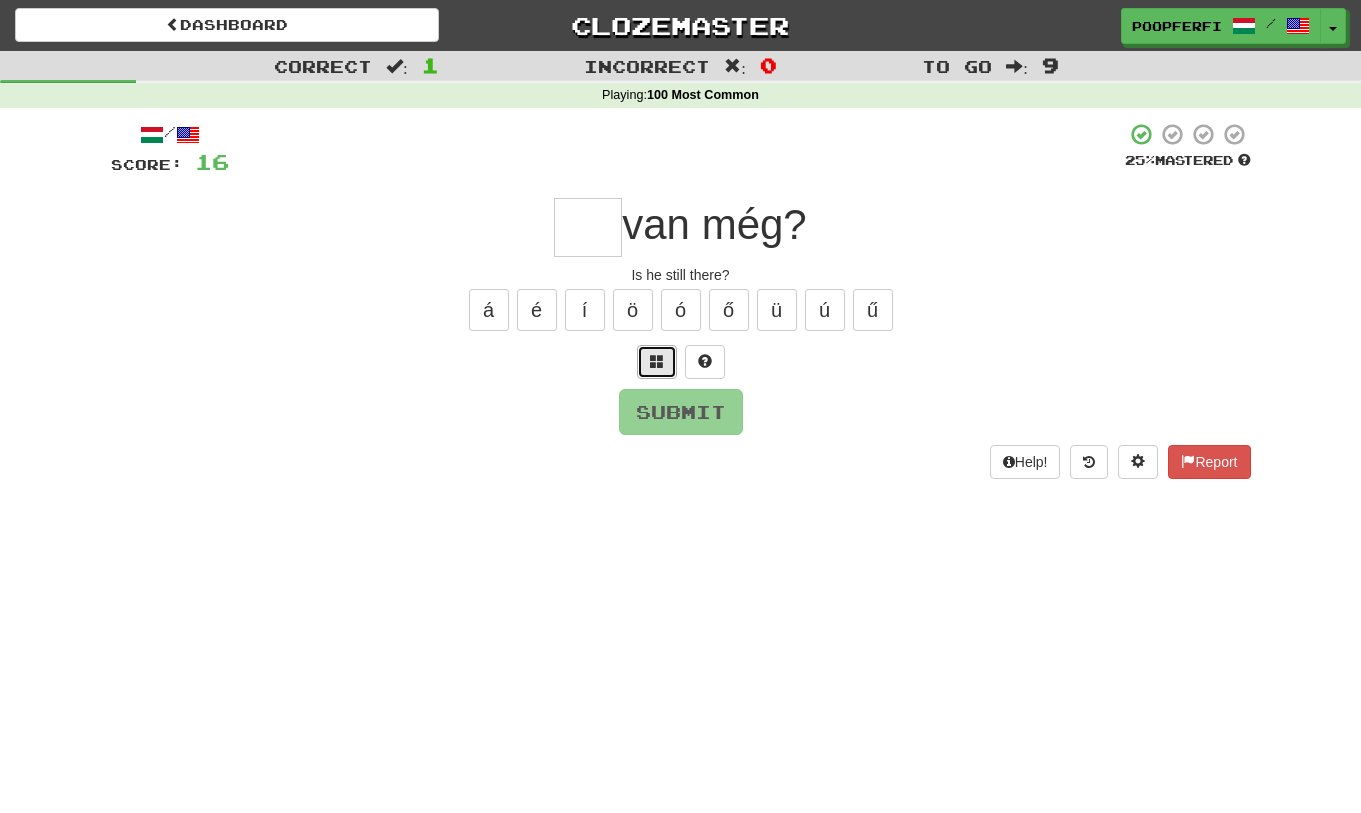 click at bounding box center (657, 362) 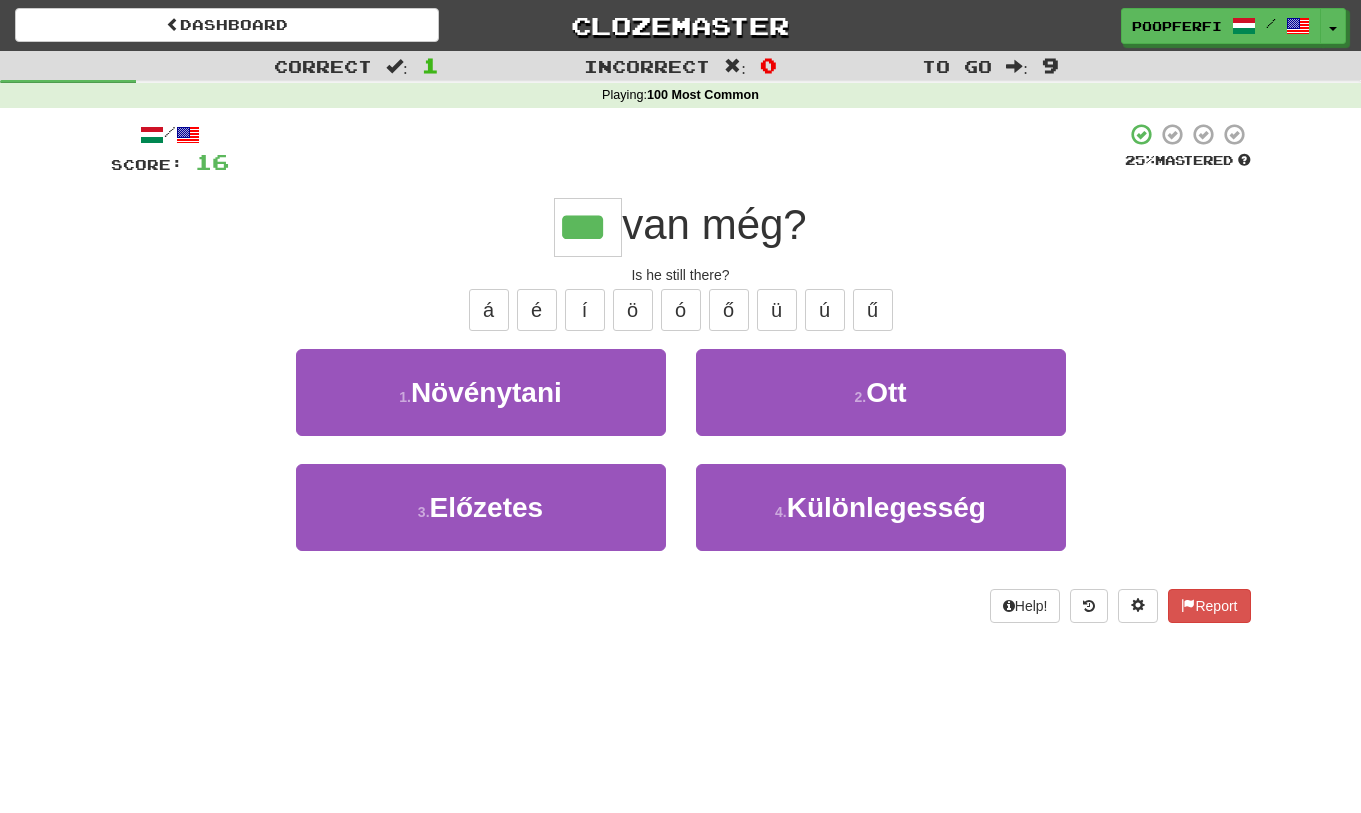 type on "***" 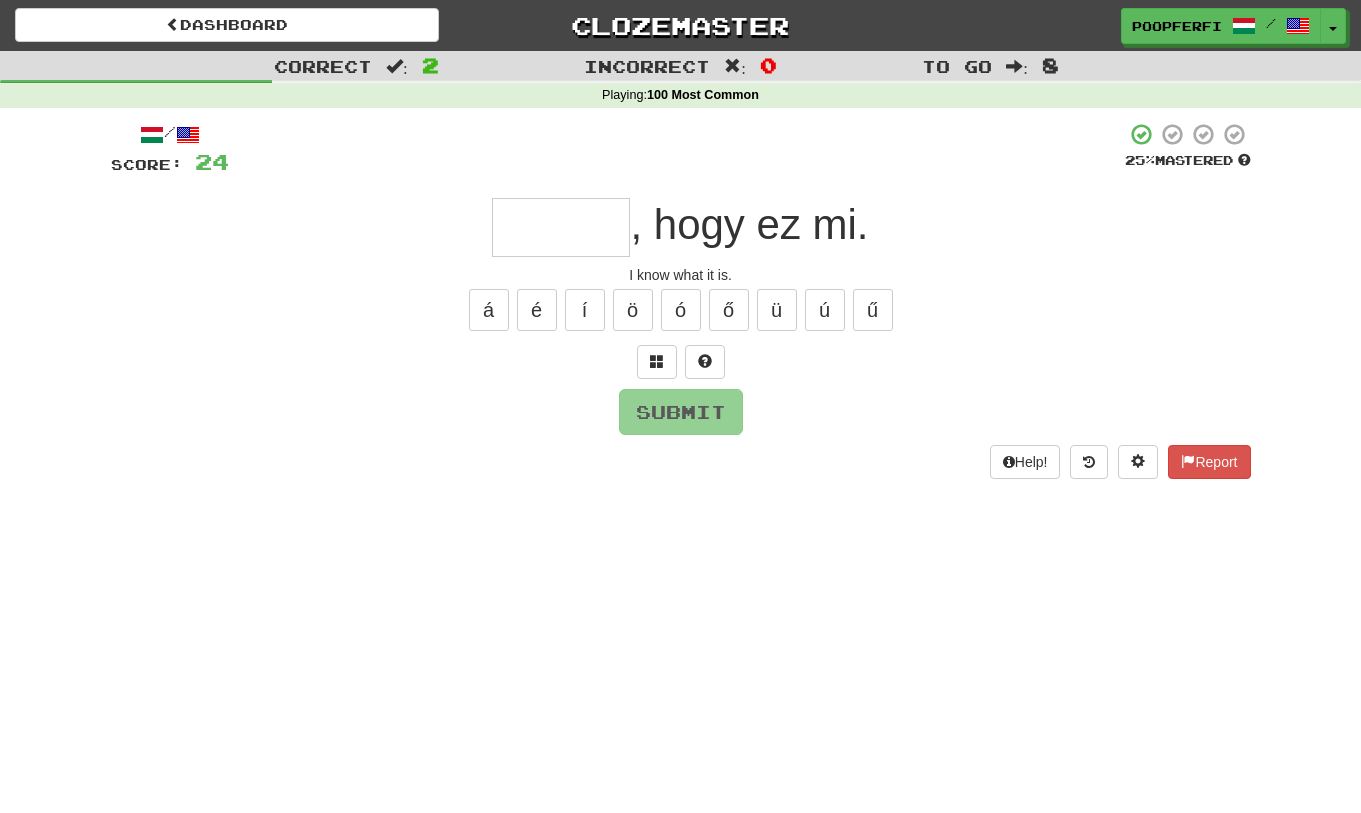 type on "*" 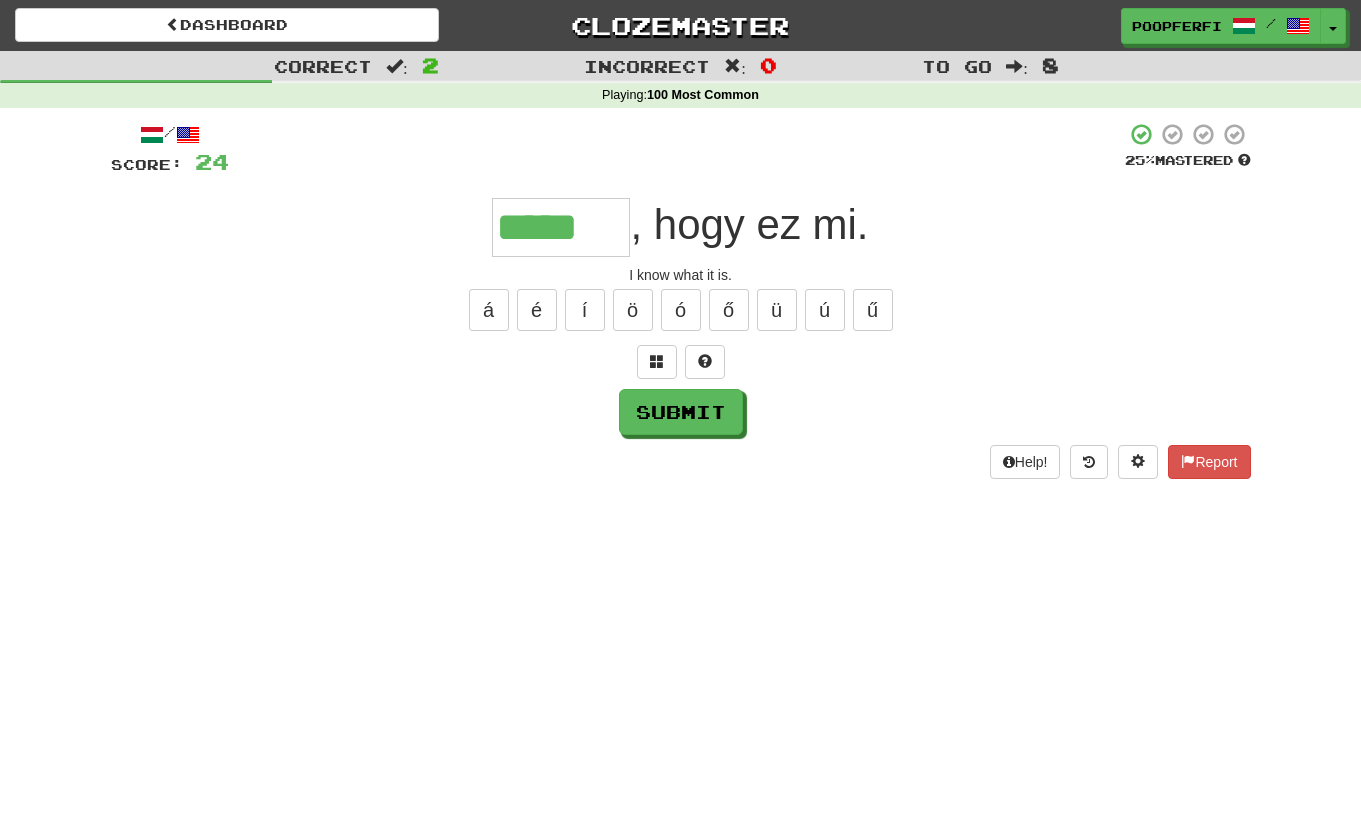 type on "*****" 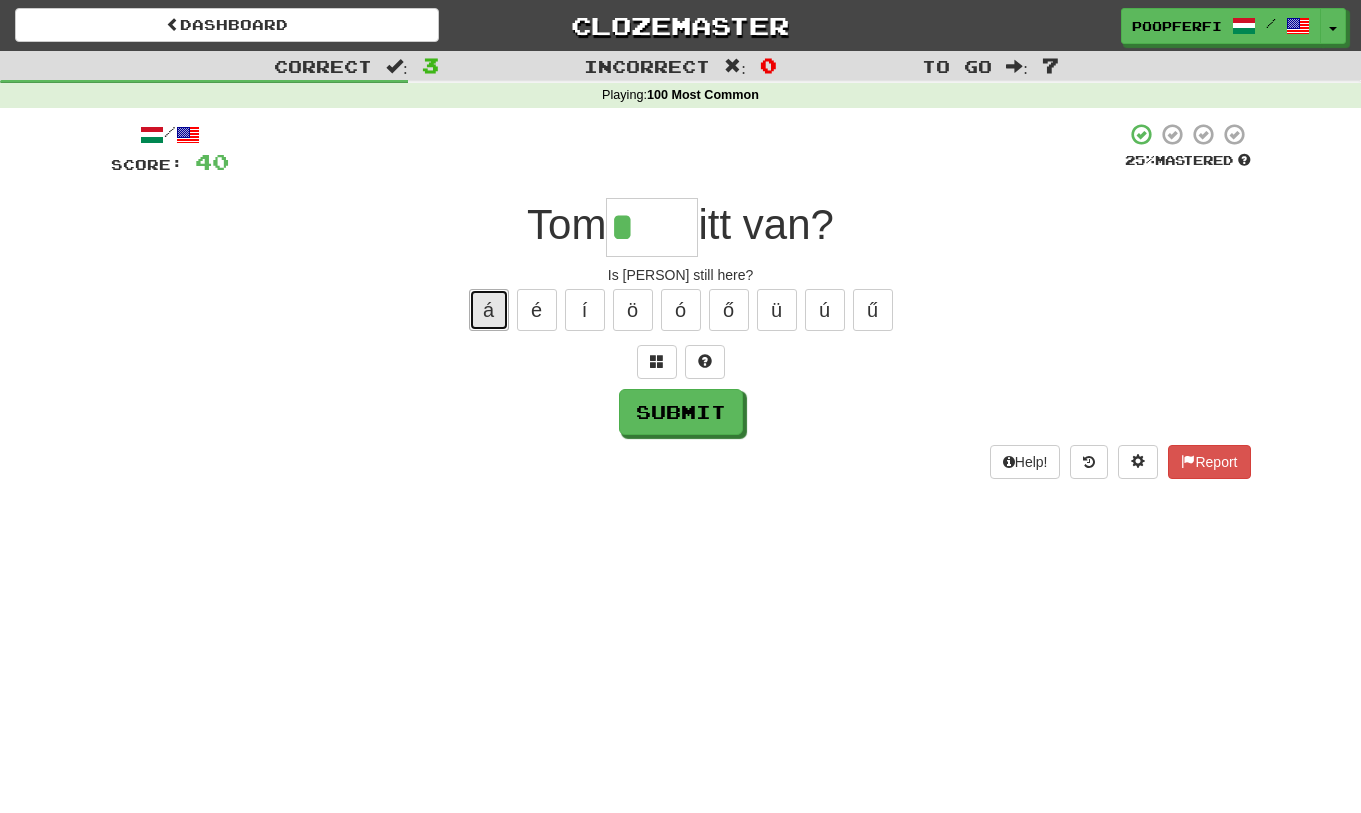 click on "á" at bounding box center (489, 310) 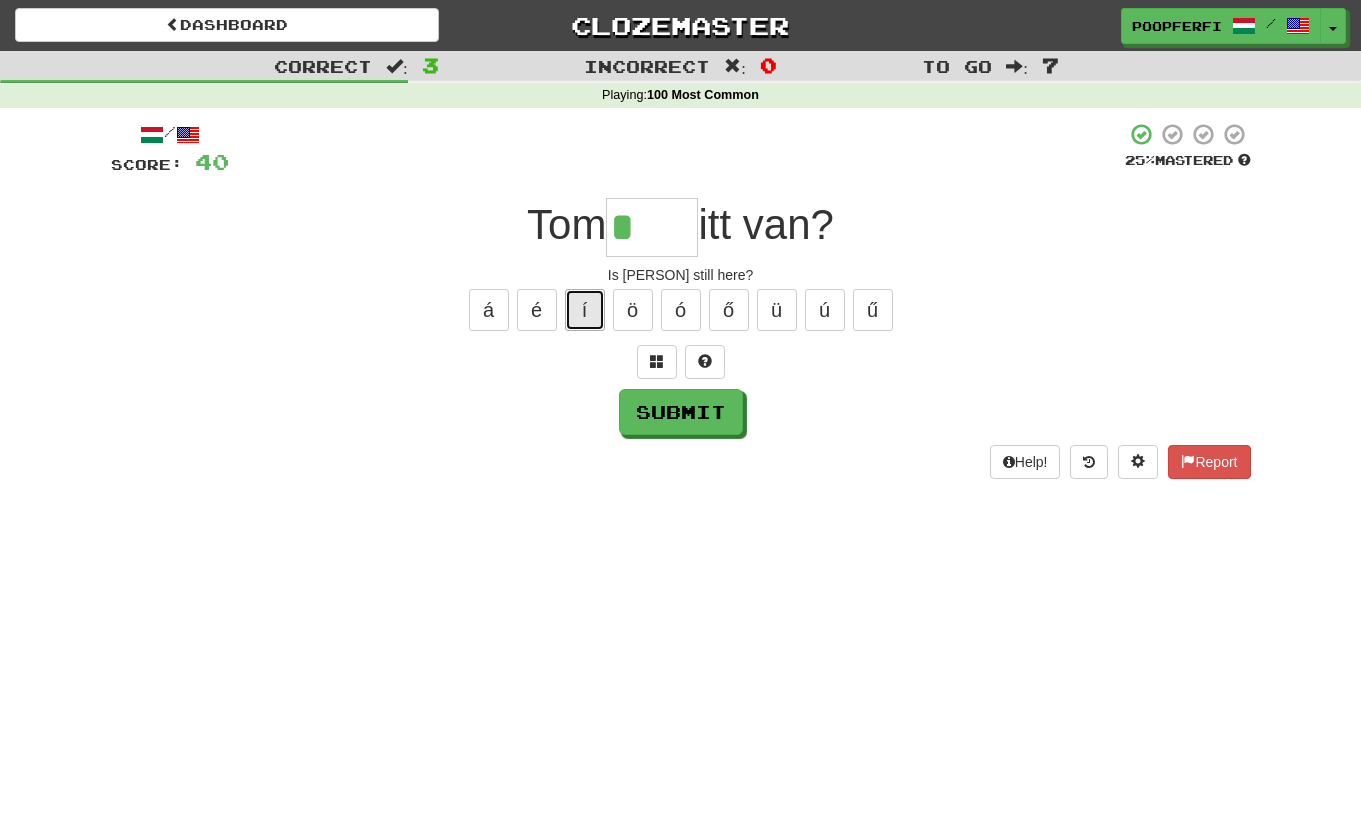 click on "í" at bounding box center [585, 310] 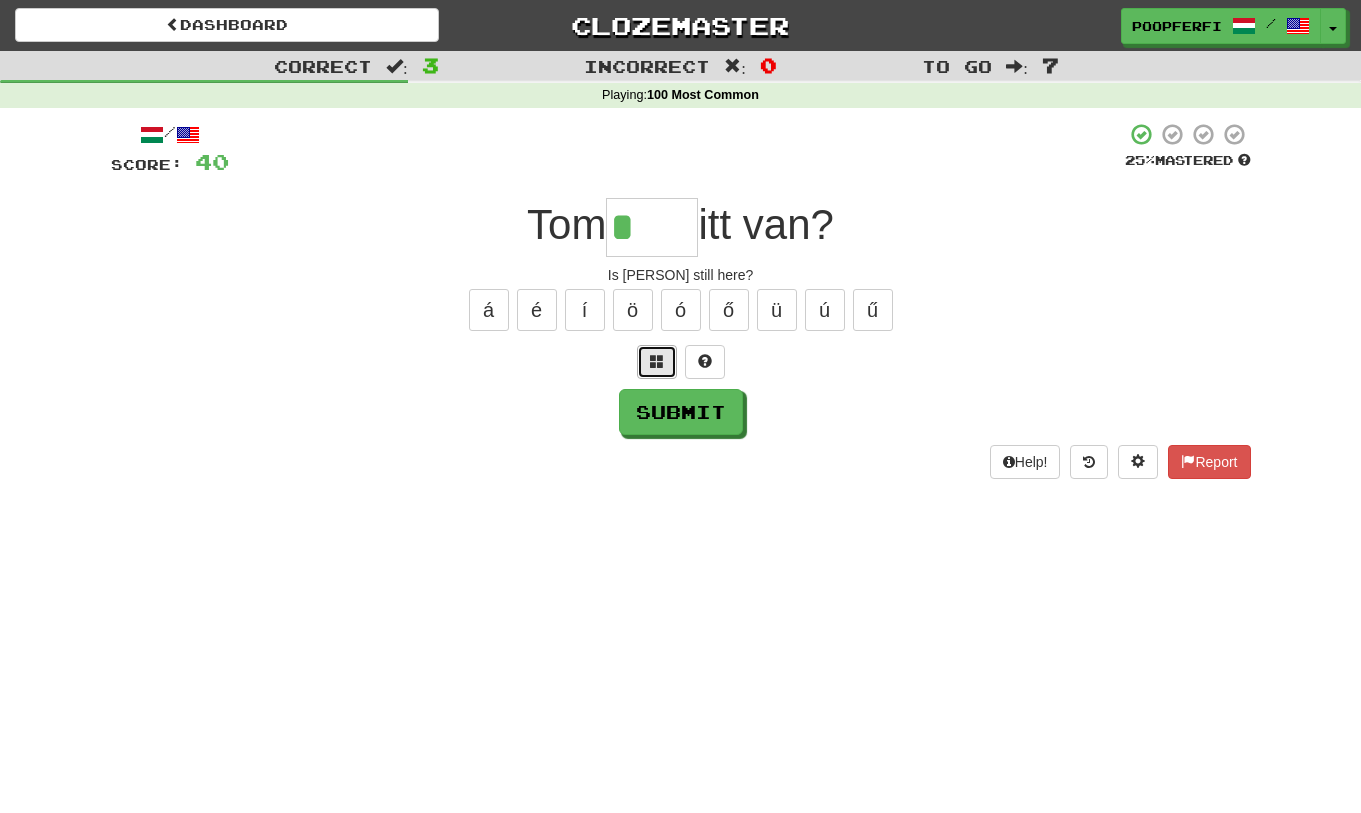 click at bounding box center (657, 361) 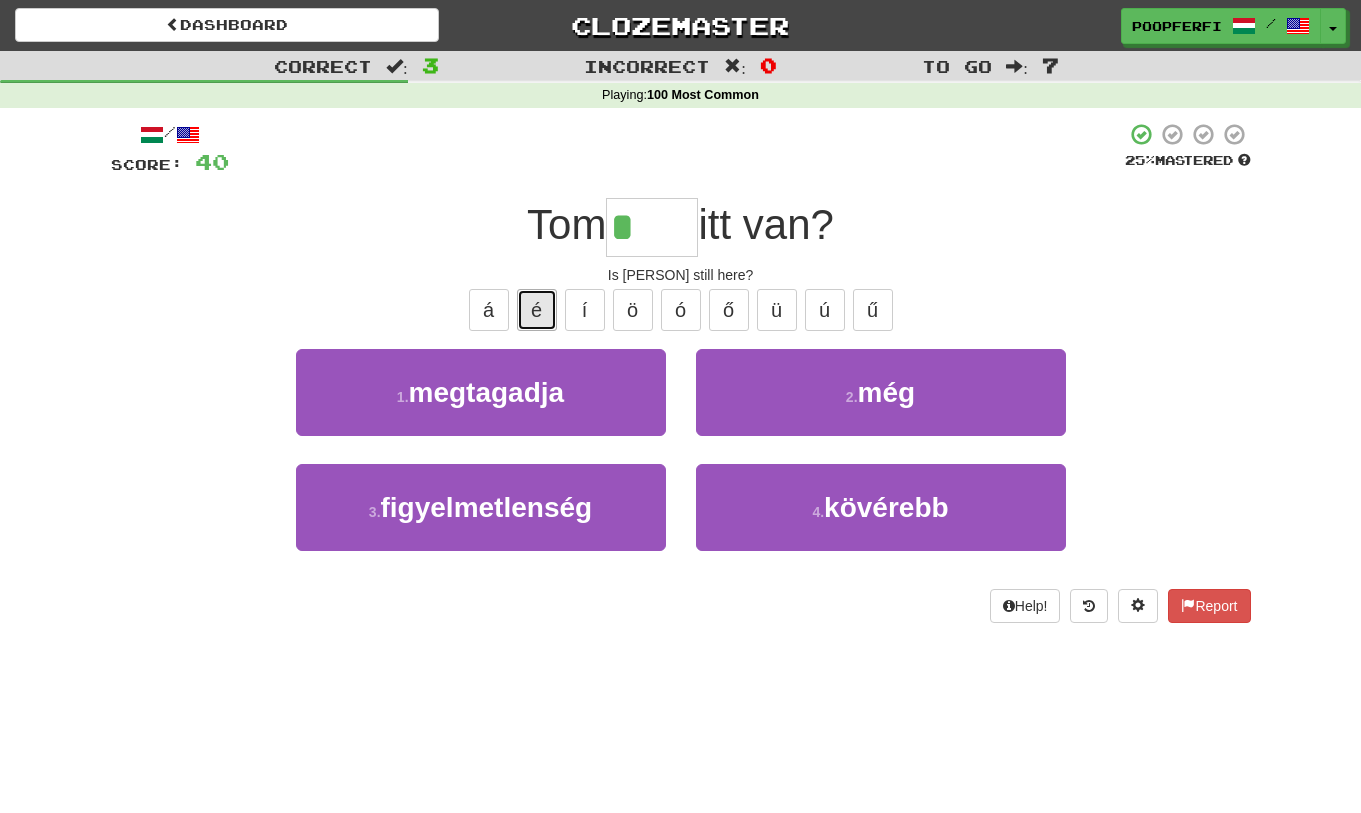 click on "é" at bounding box center (537, 310) 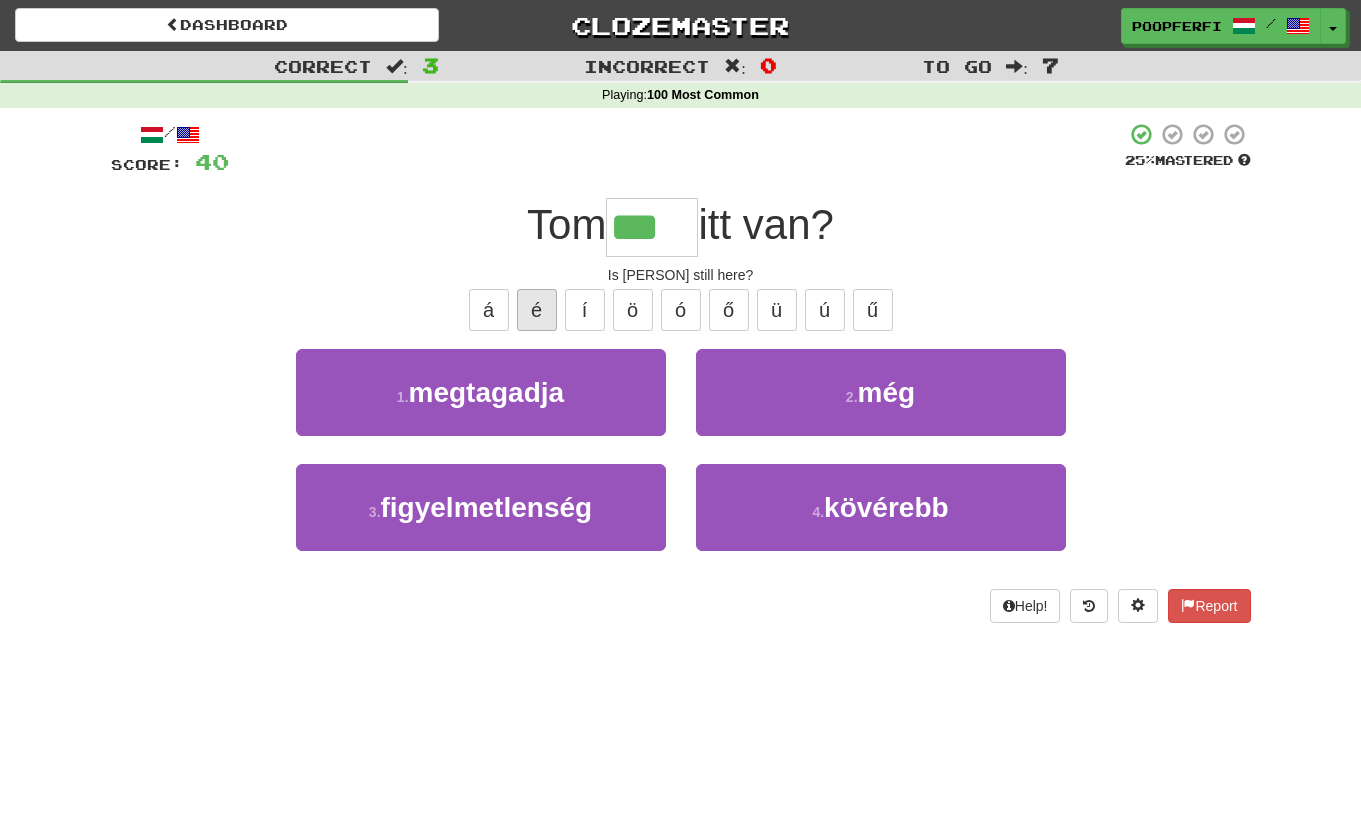 type on "***" 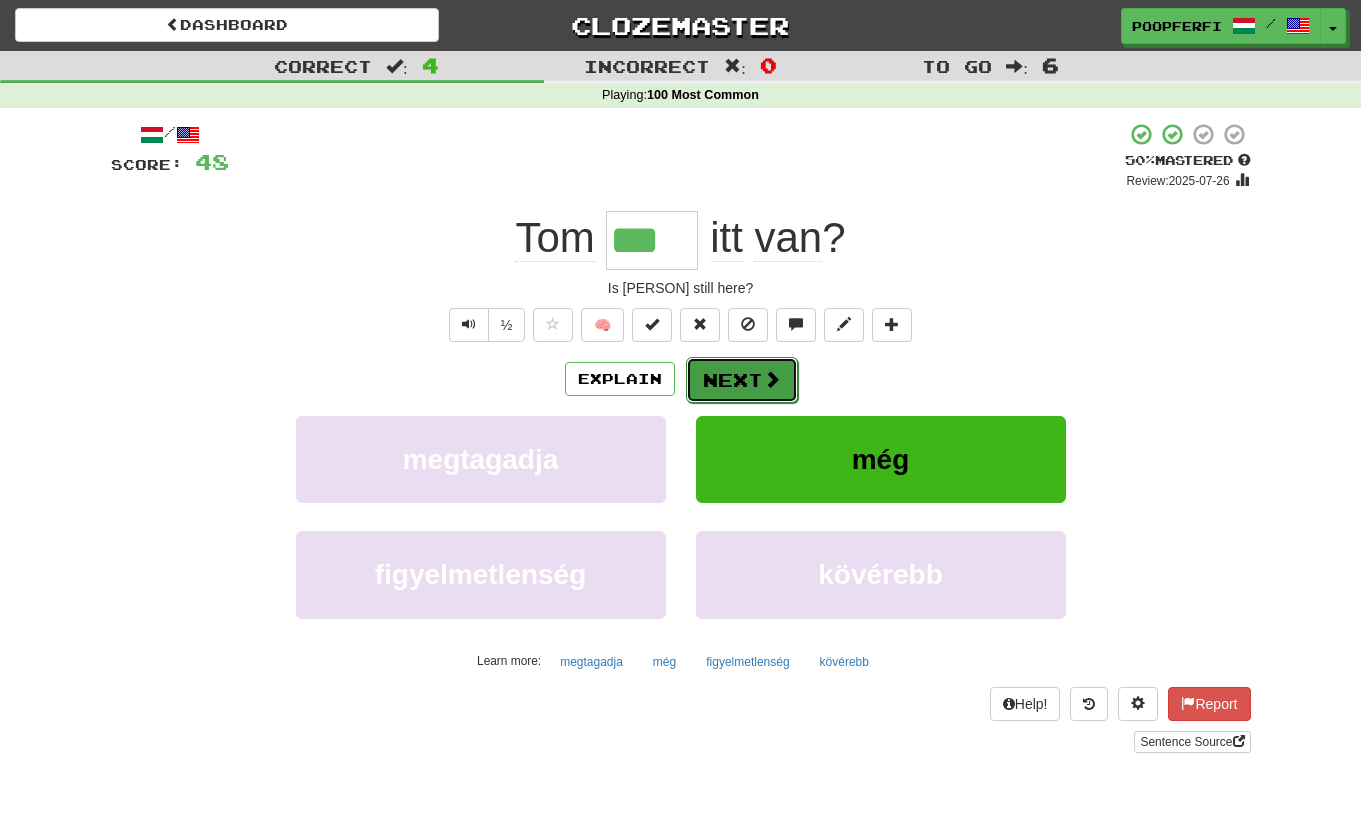 click on "Next" at bounding box center (742, 380) 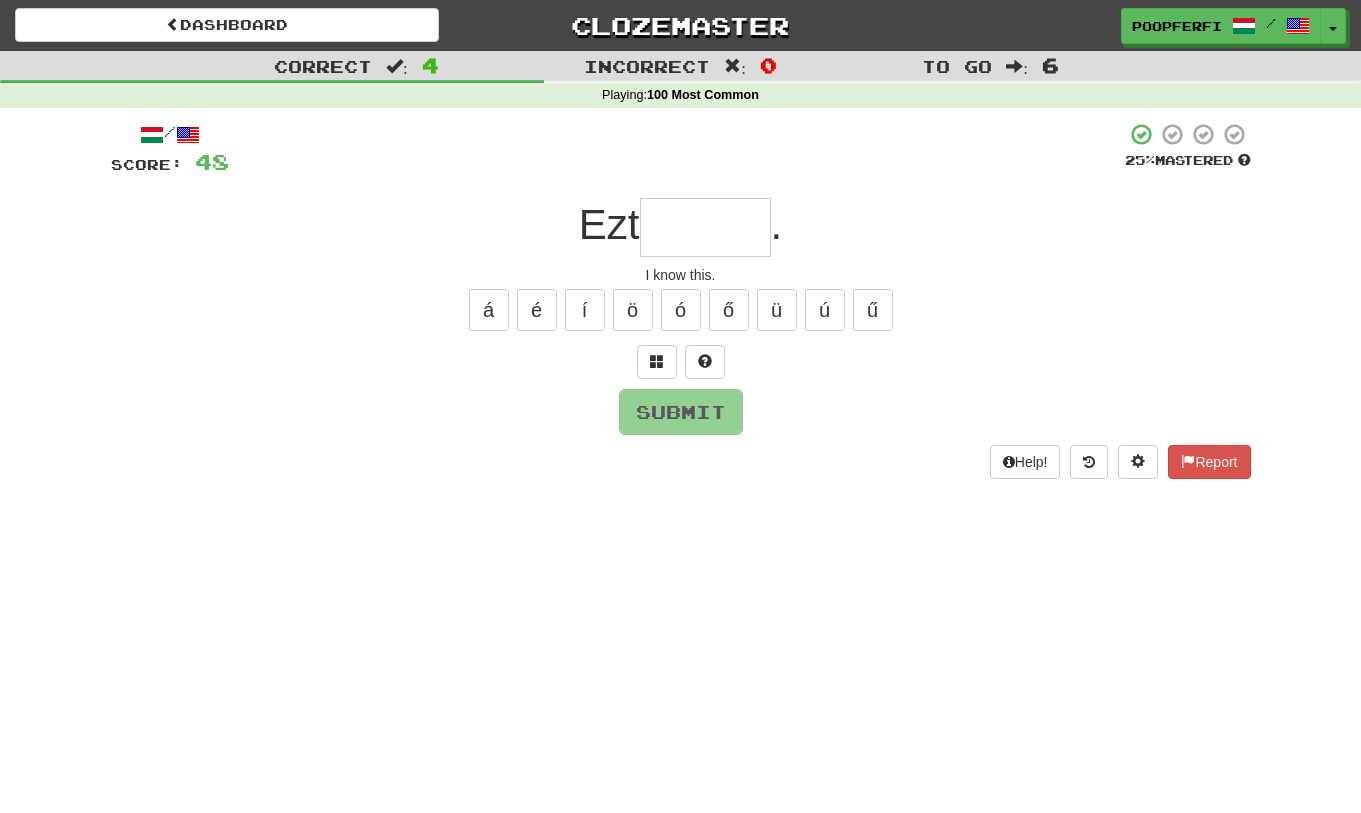 type on "*" 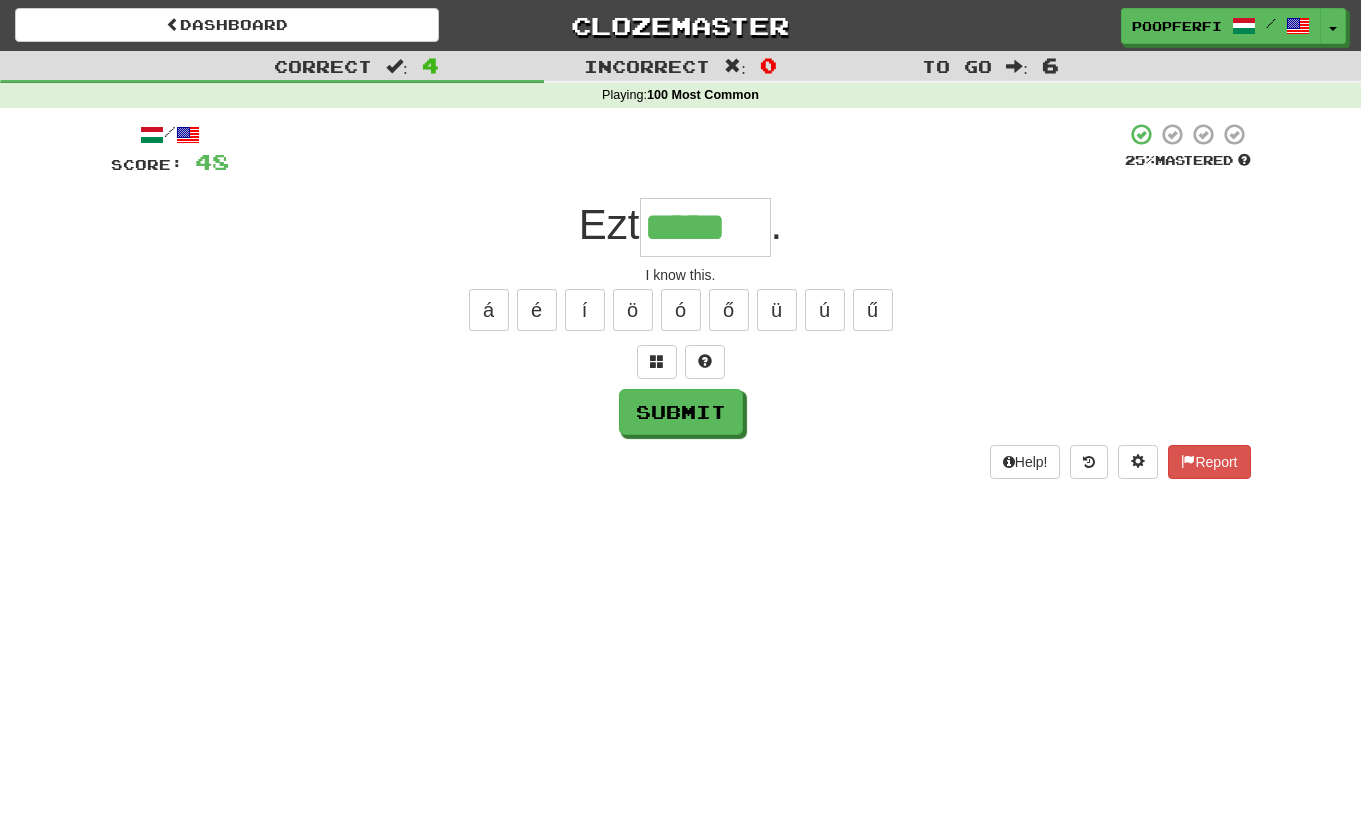 type on "*****" 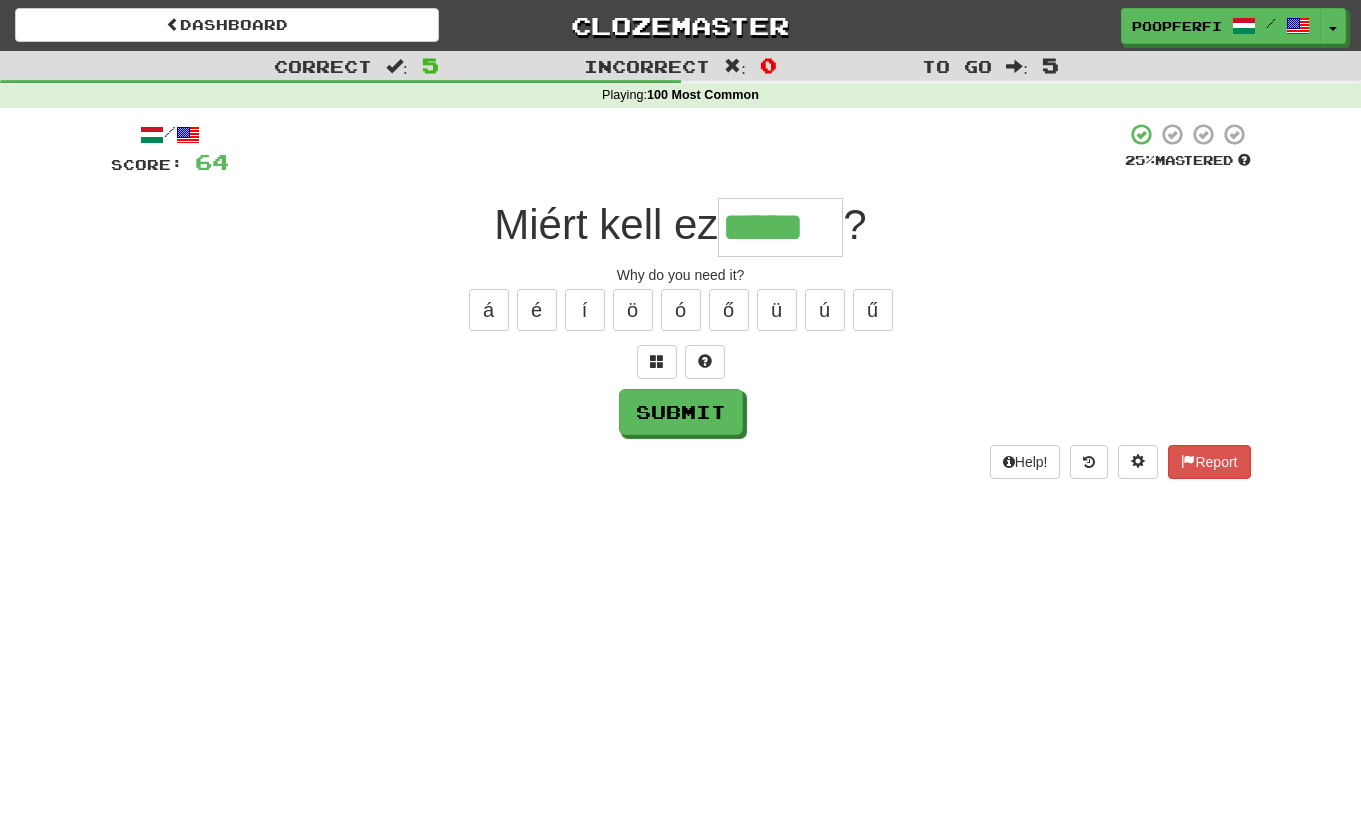 type on "*****" 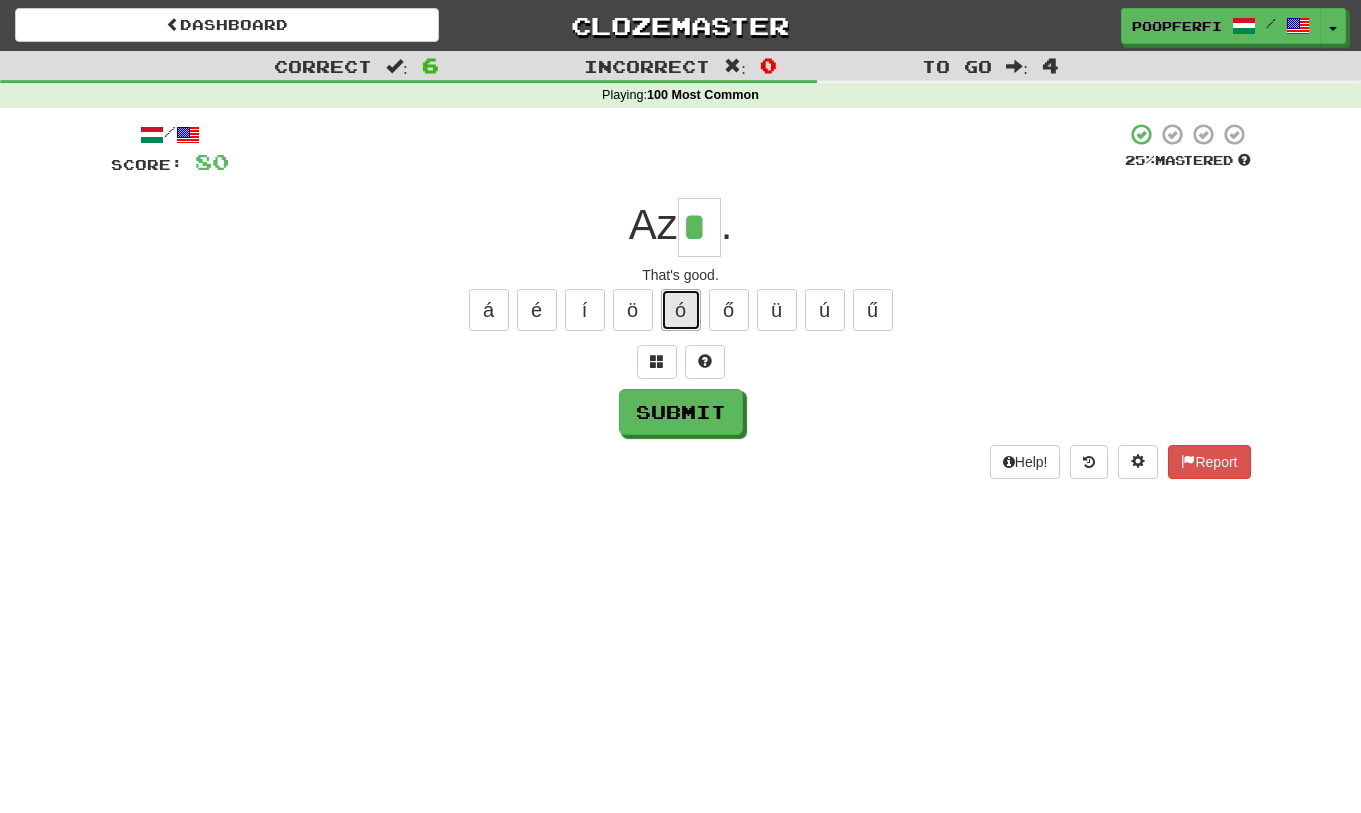 click on "ó" at bounding box center [681, 310] 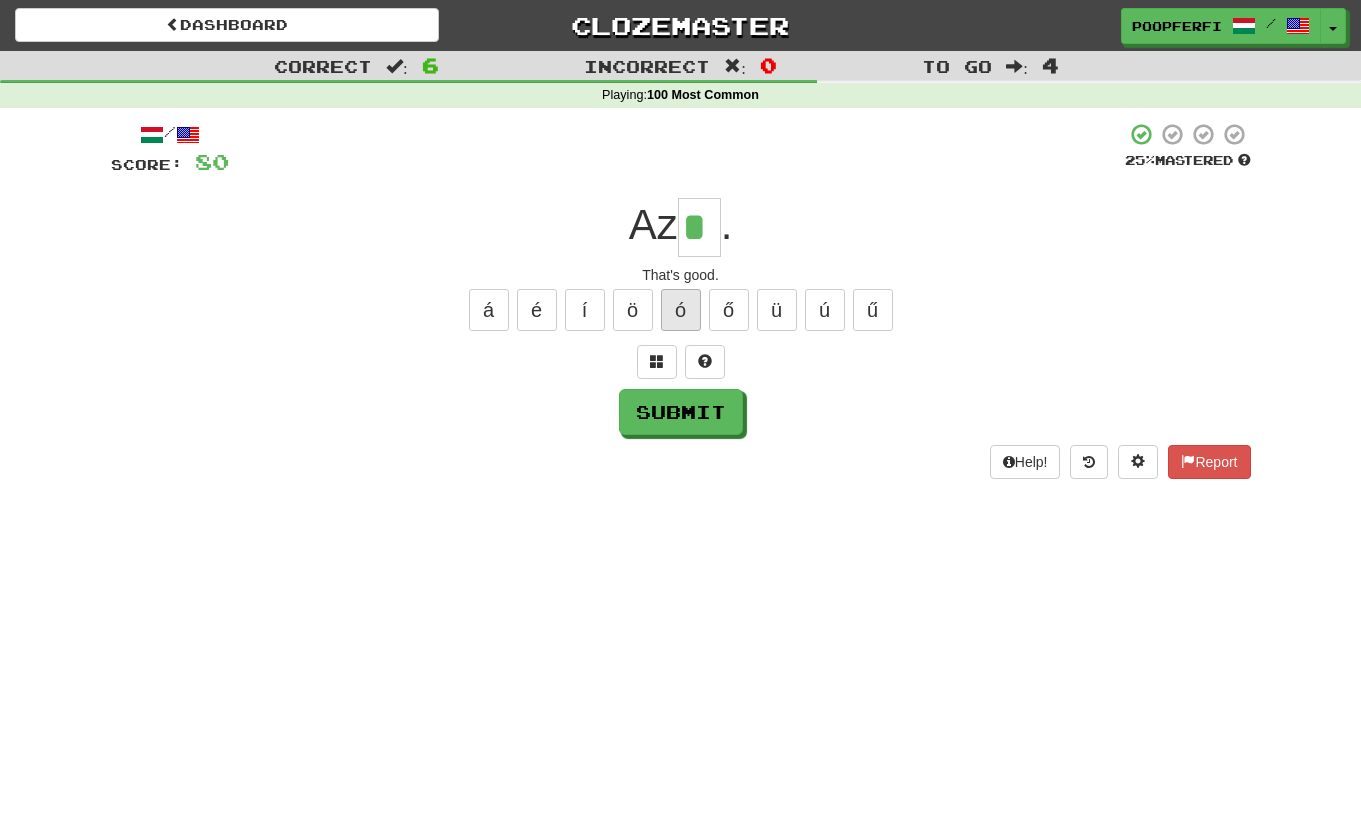 type on "**" 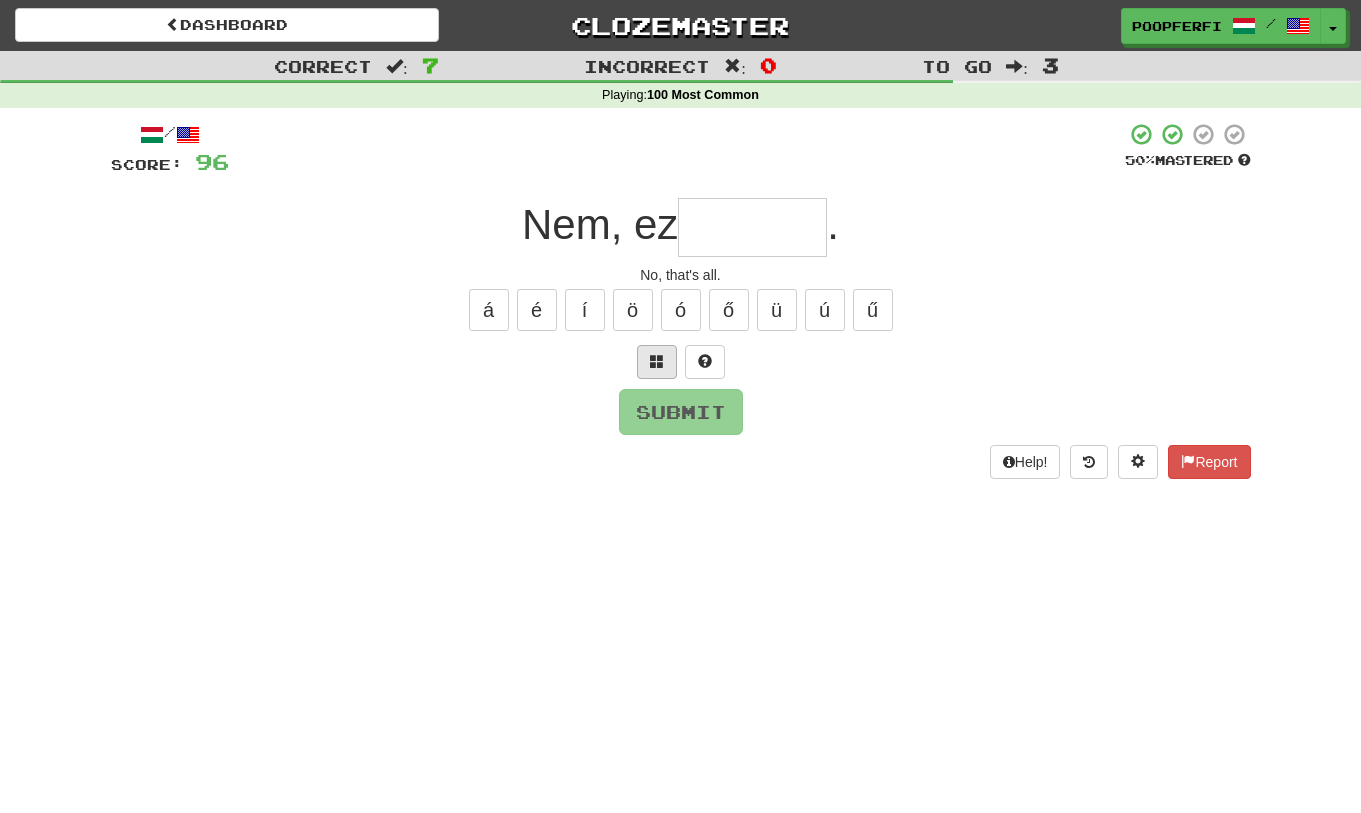 type on "*" 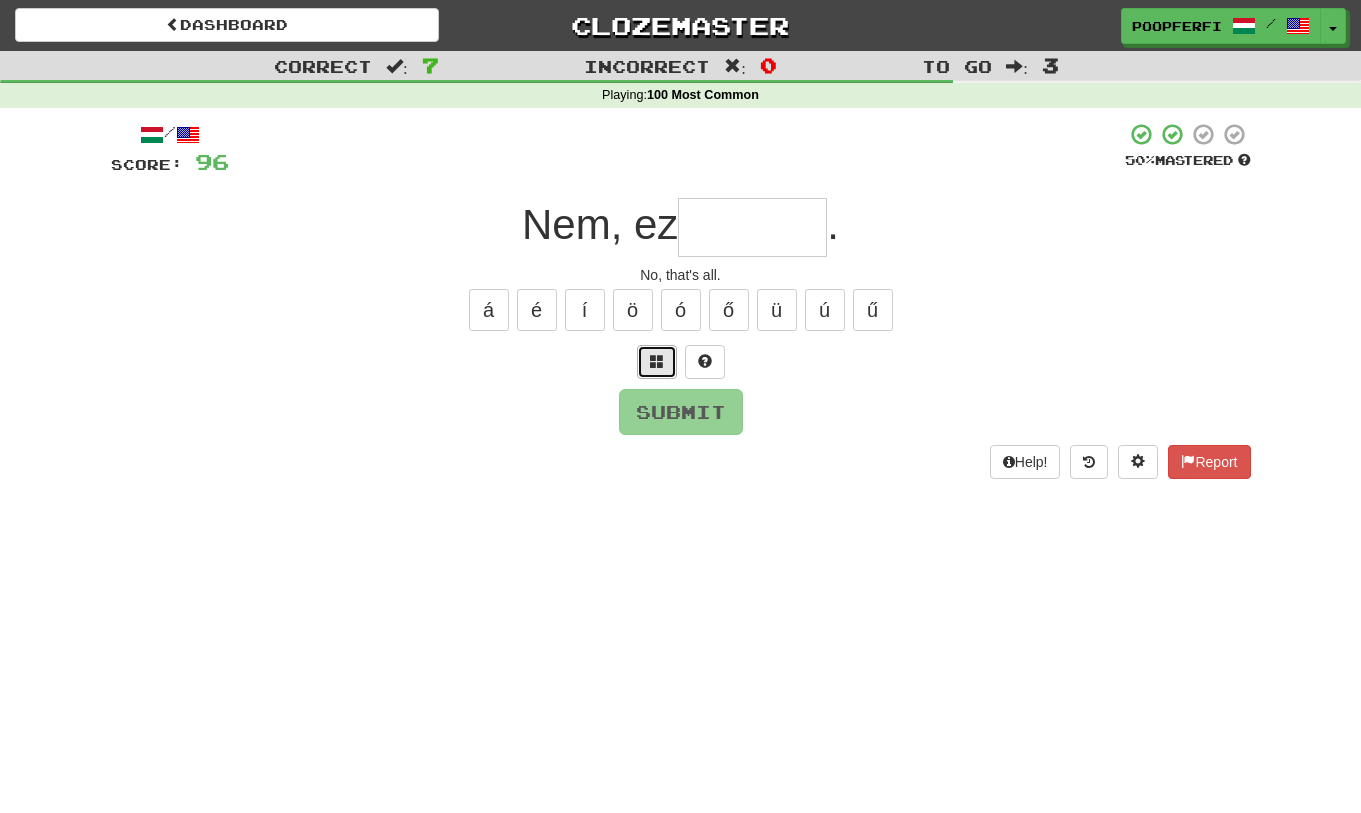 click at bounding box center [657, 362] 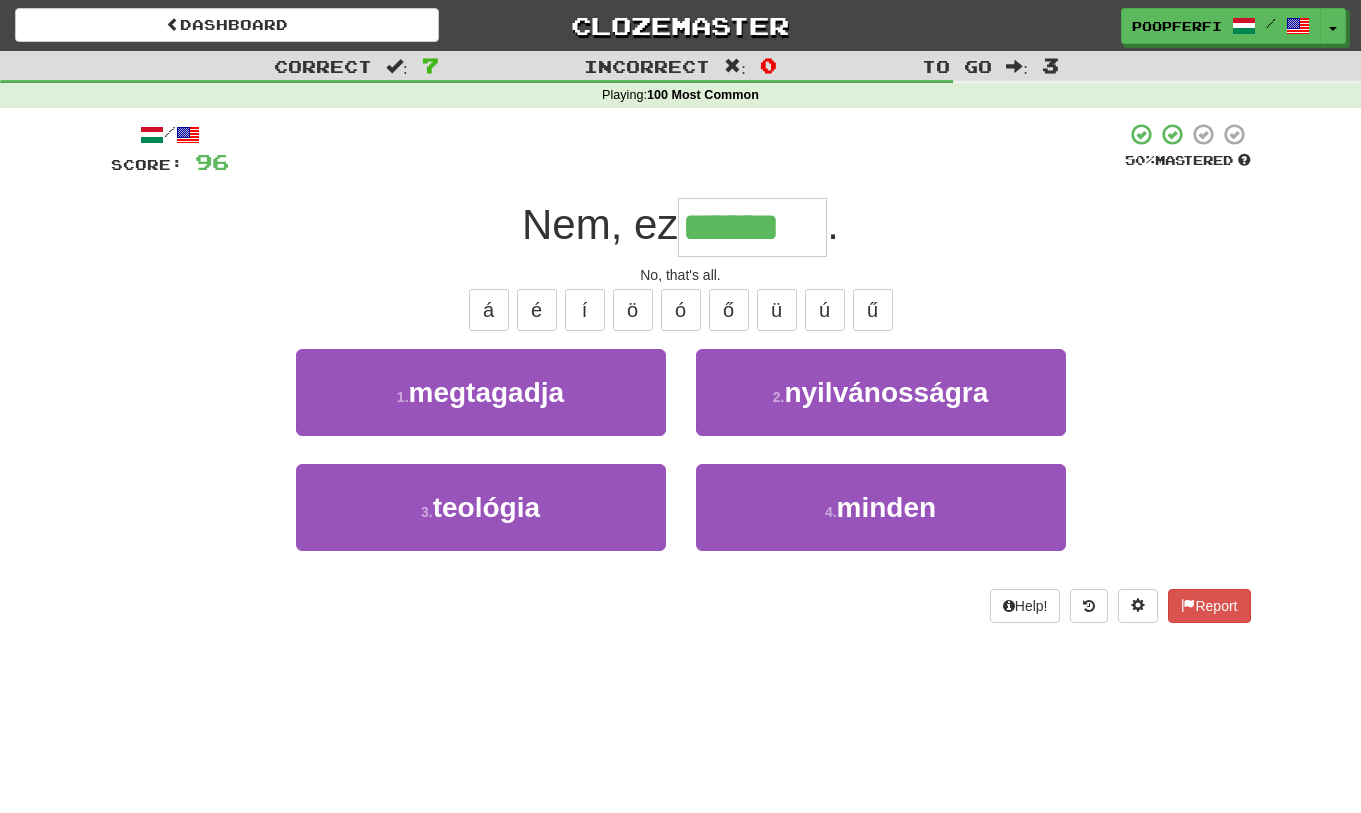 type on "******" 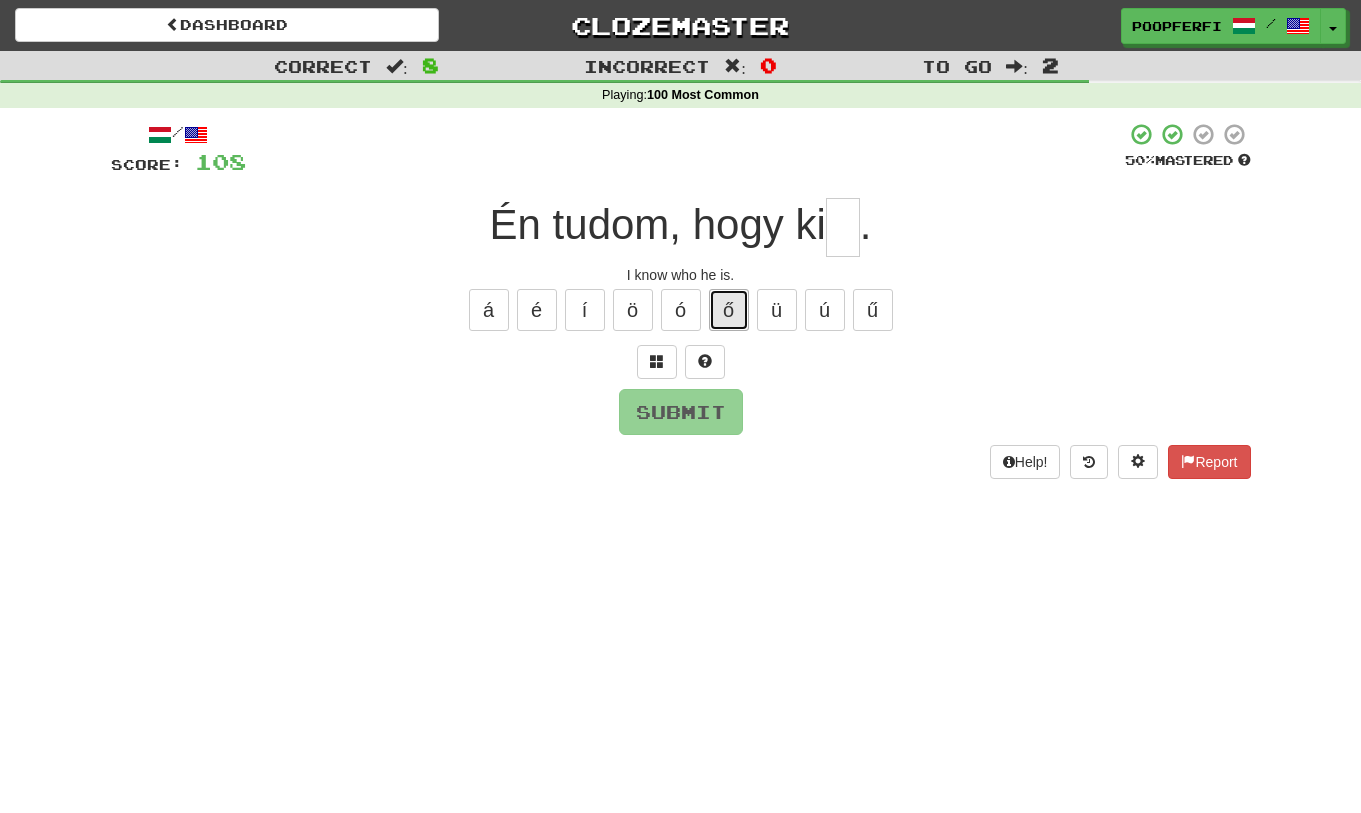 click on "ő" at bounding box center [729, 310] 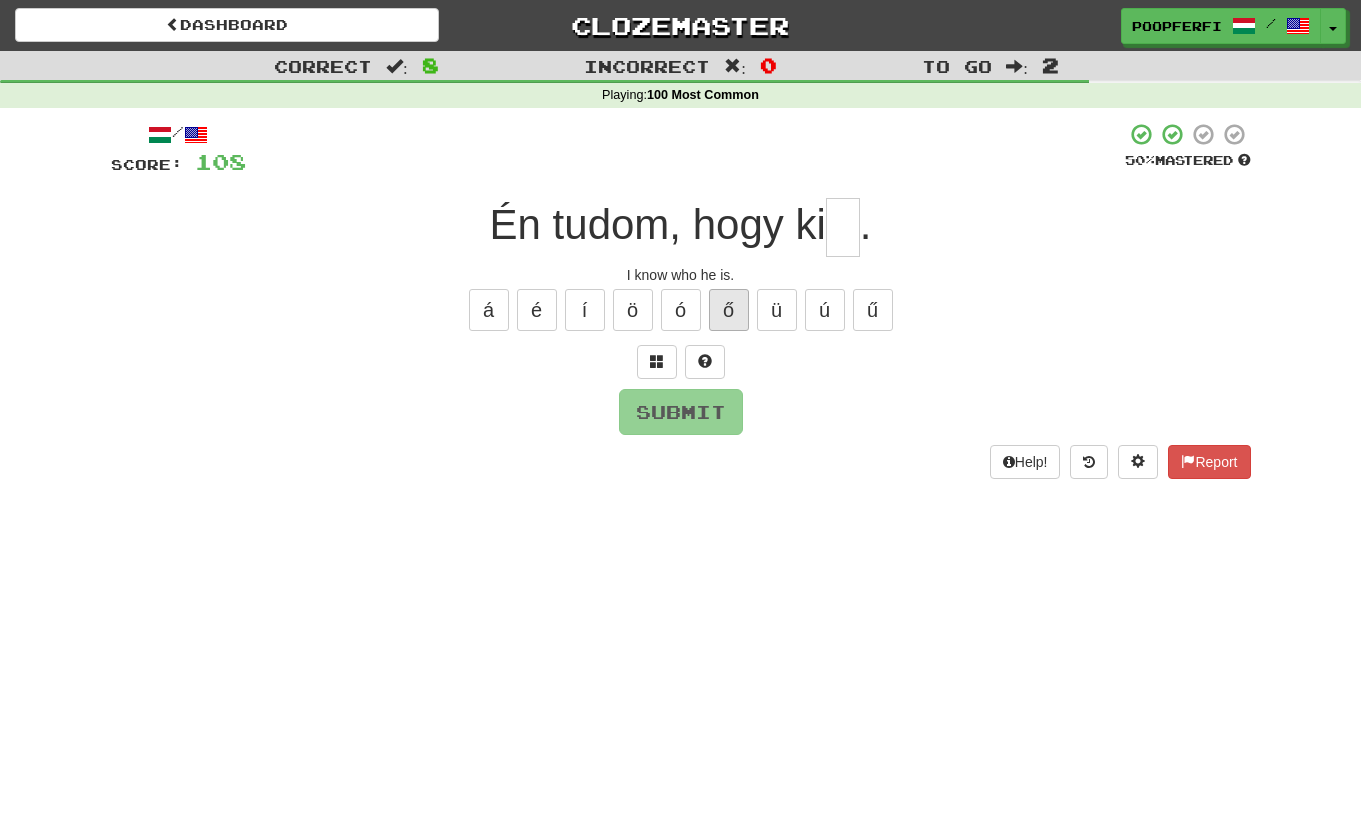 type on "*" 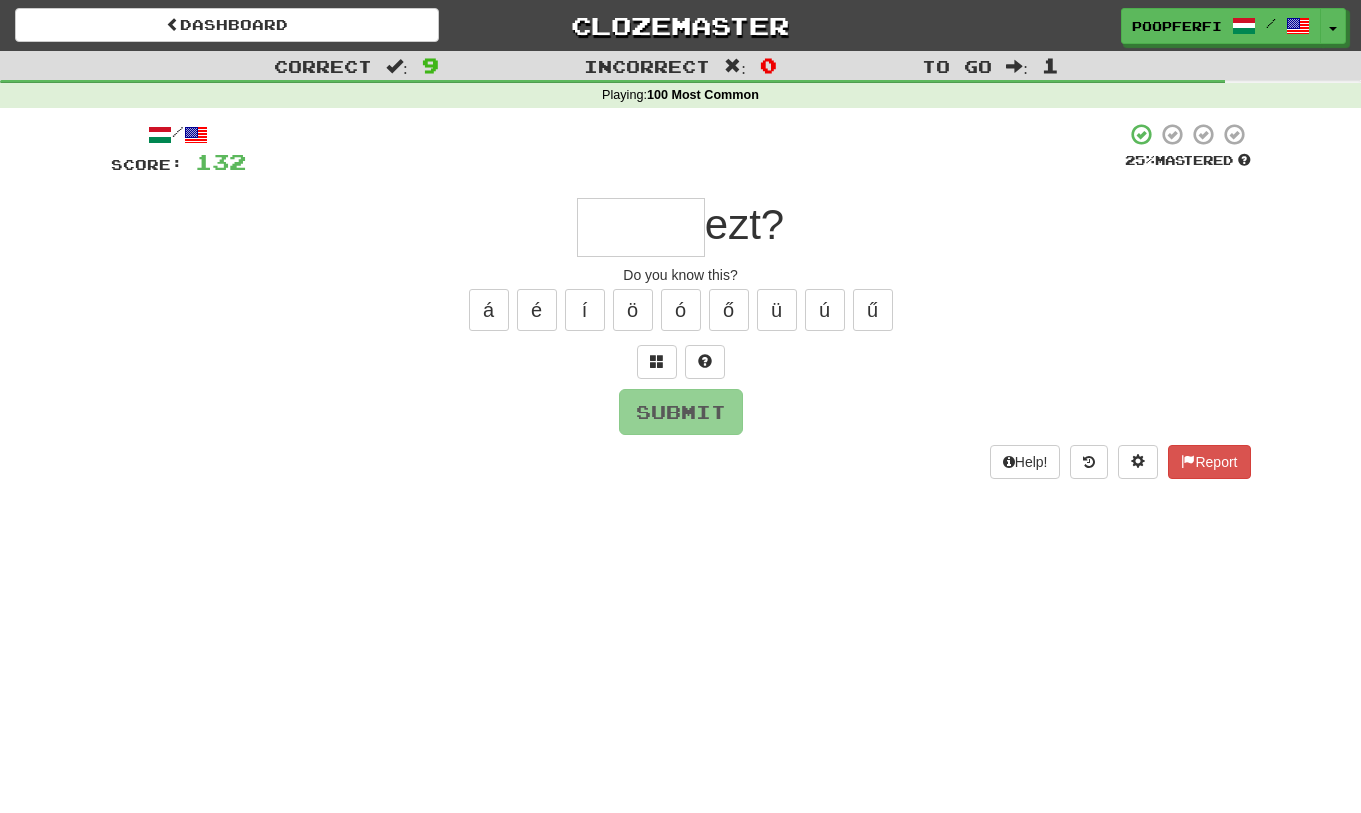 type on "*" 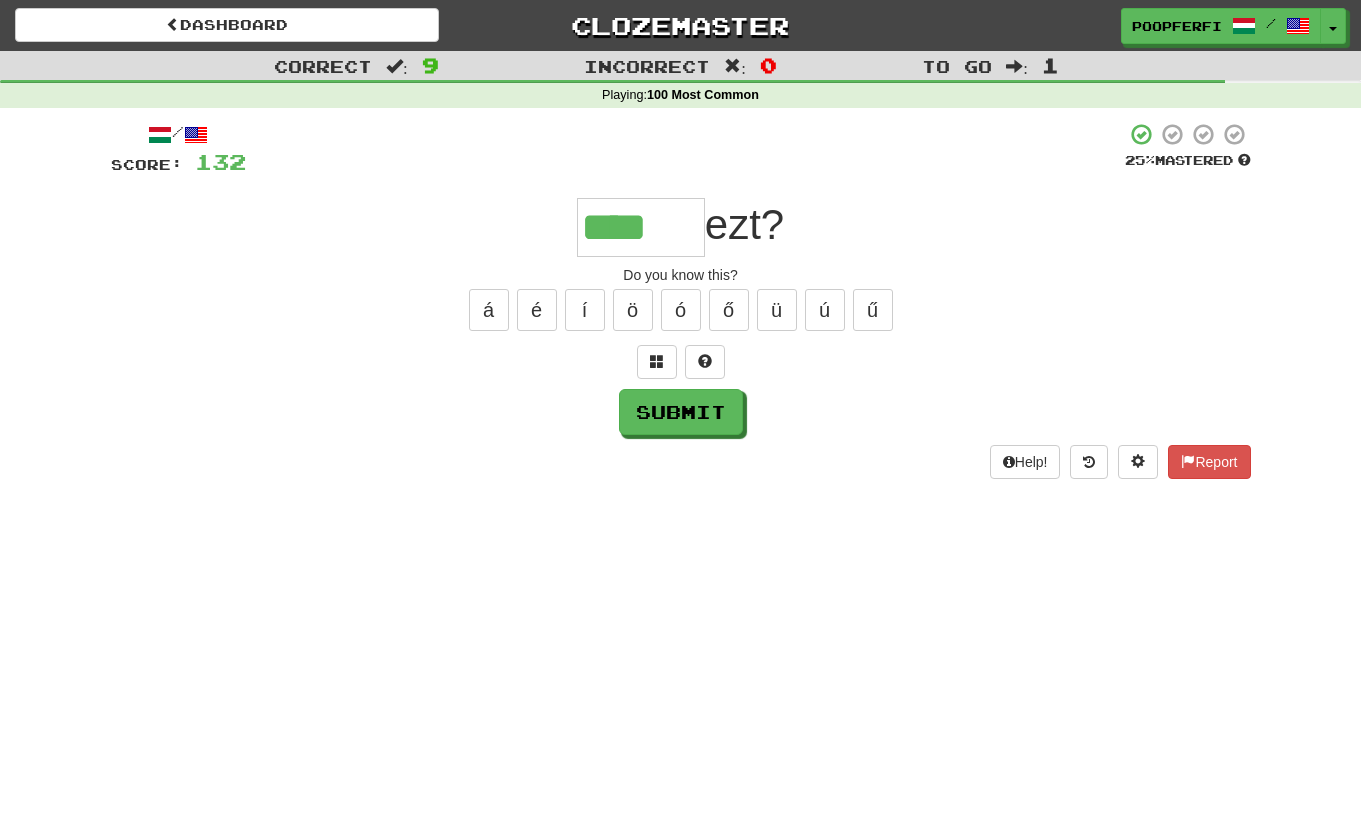 scroll, scrollTop: 0, scrollLeft: 0, axis: both 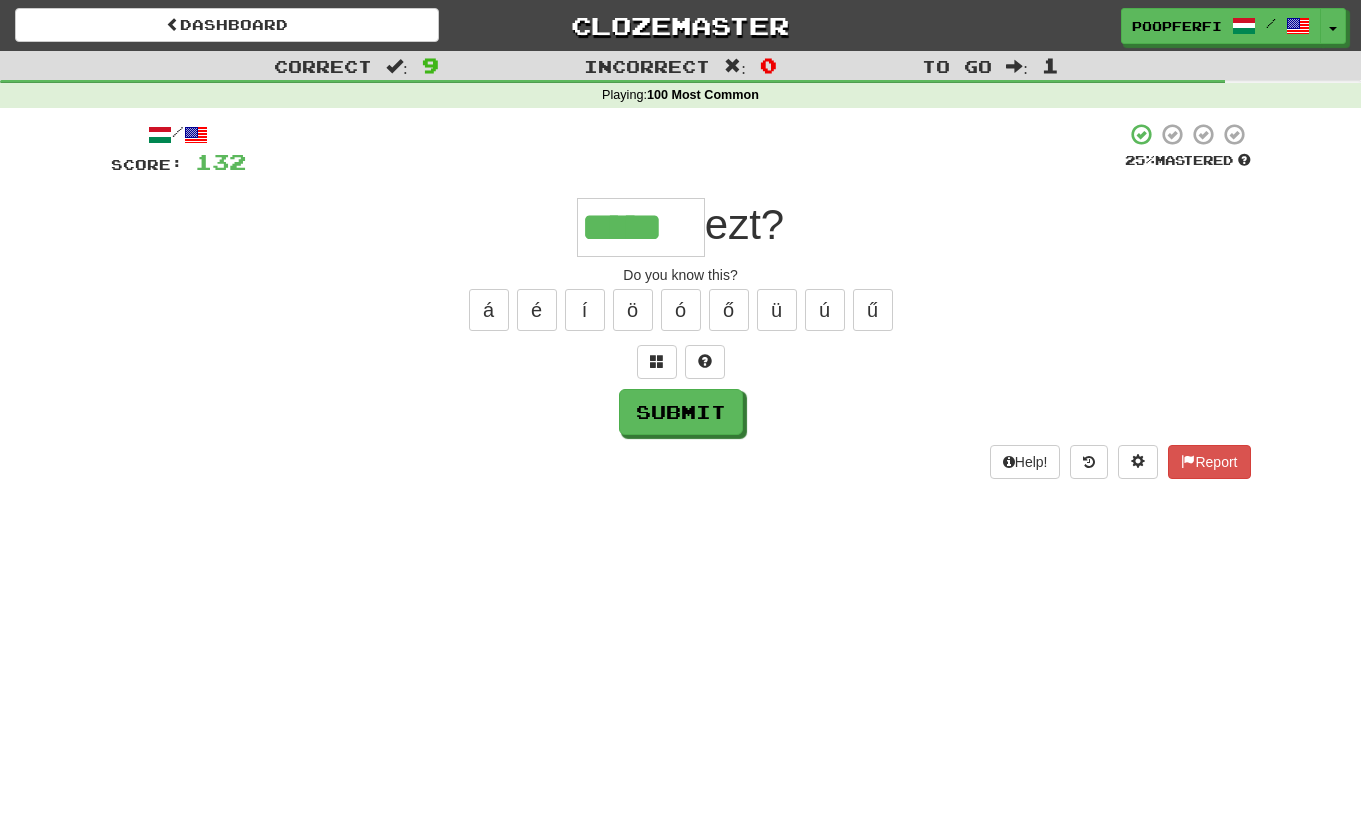 type on "*****" 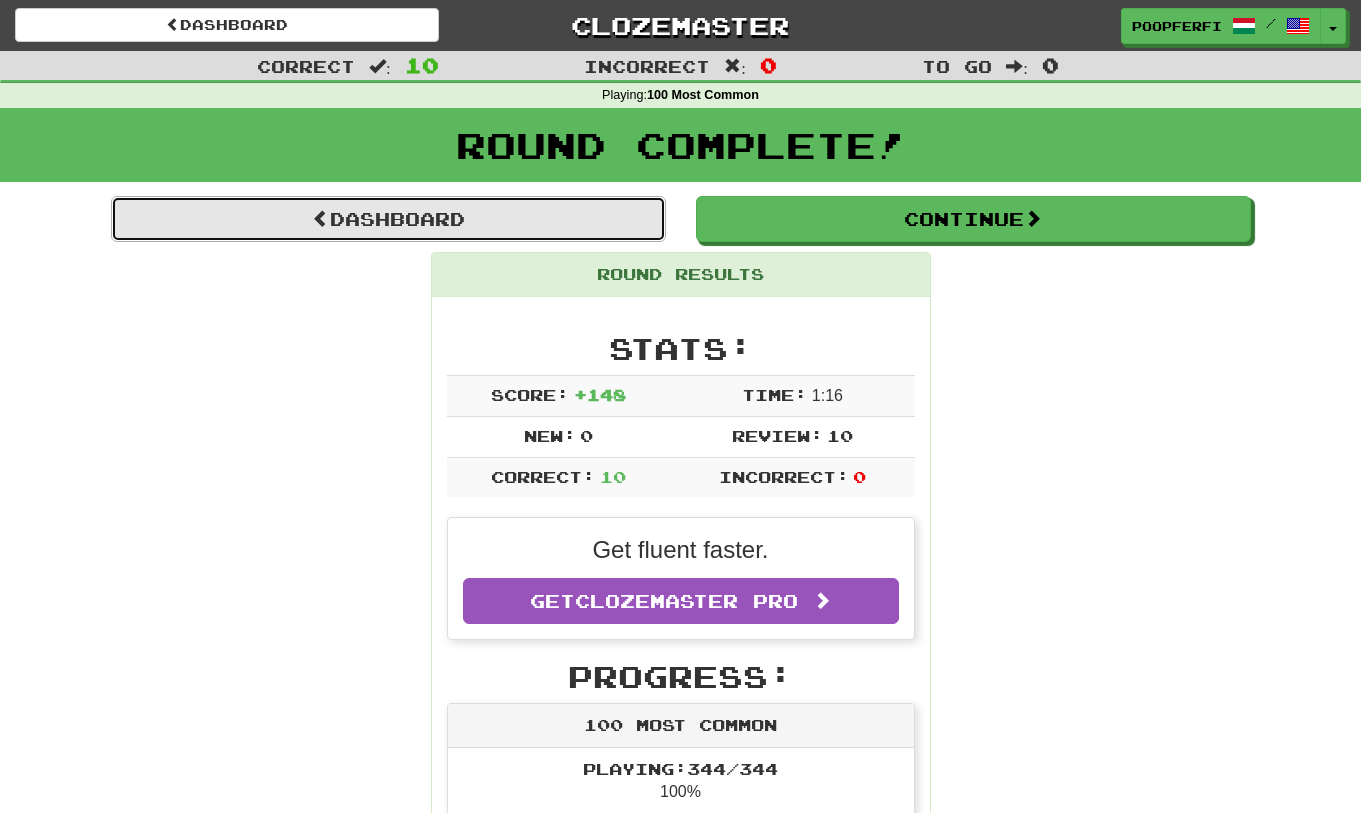 click on "Dashboard" at bounding box center (388, 219) 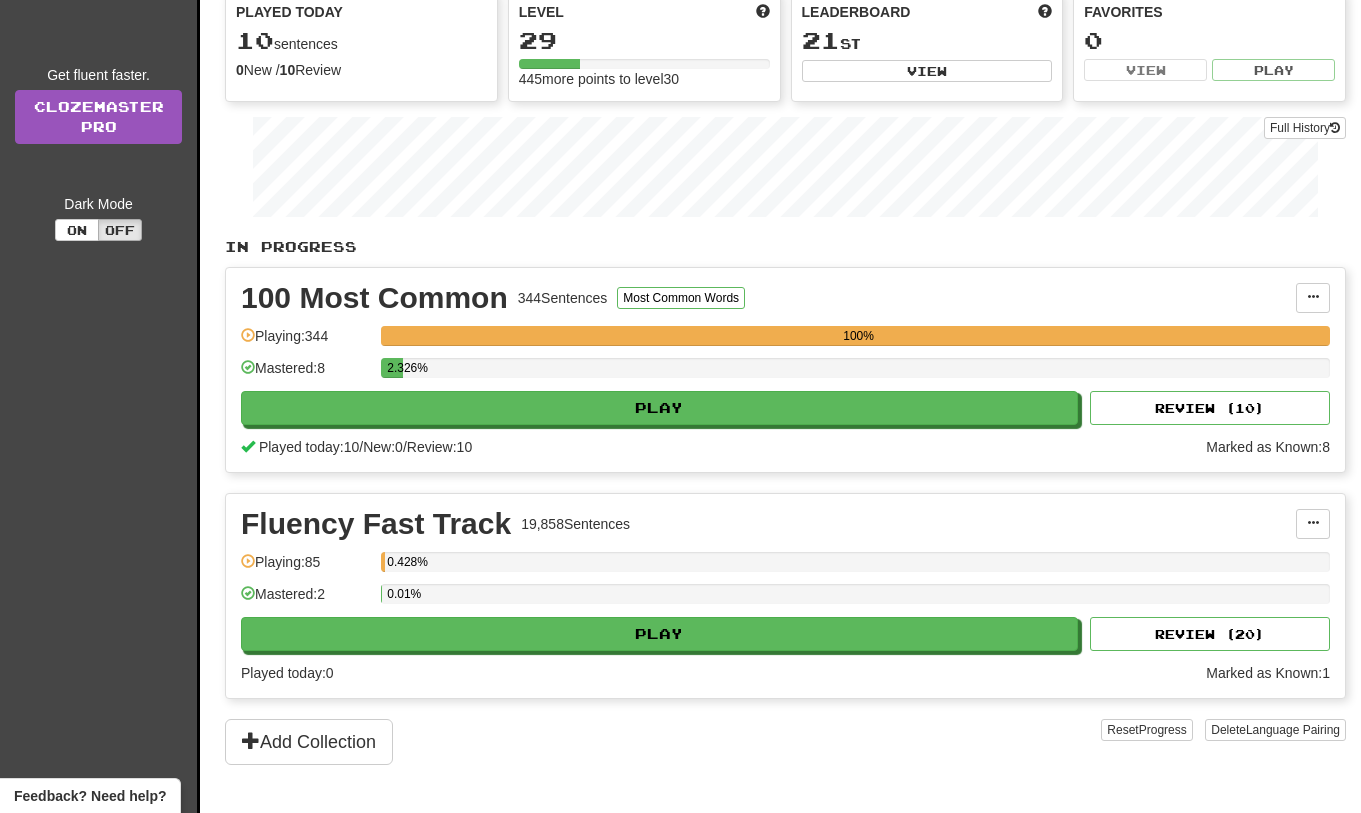 scroll, scrollTop: 232, scrollLeft: 0, axis: vertical 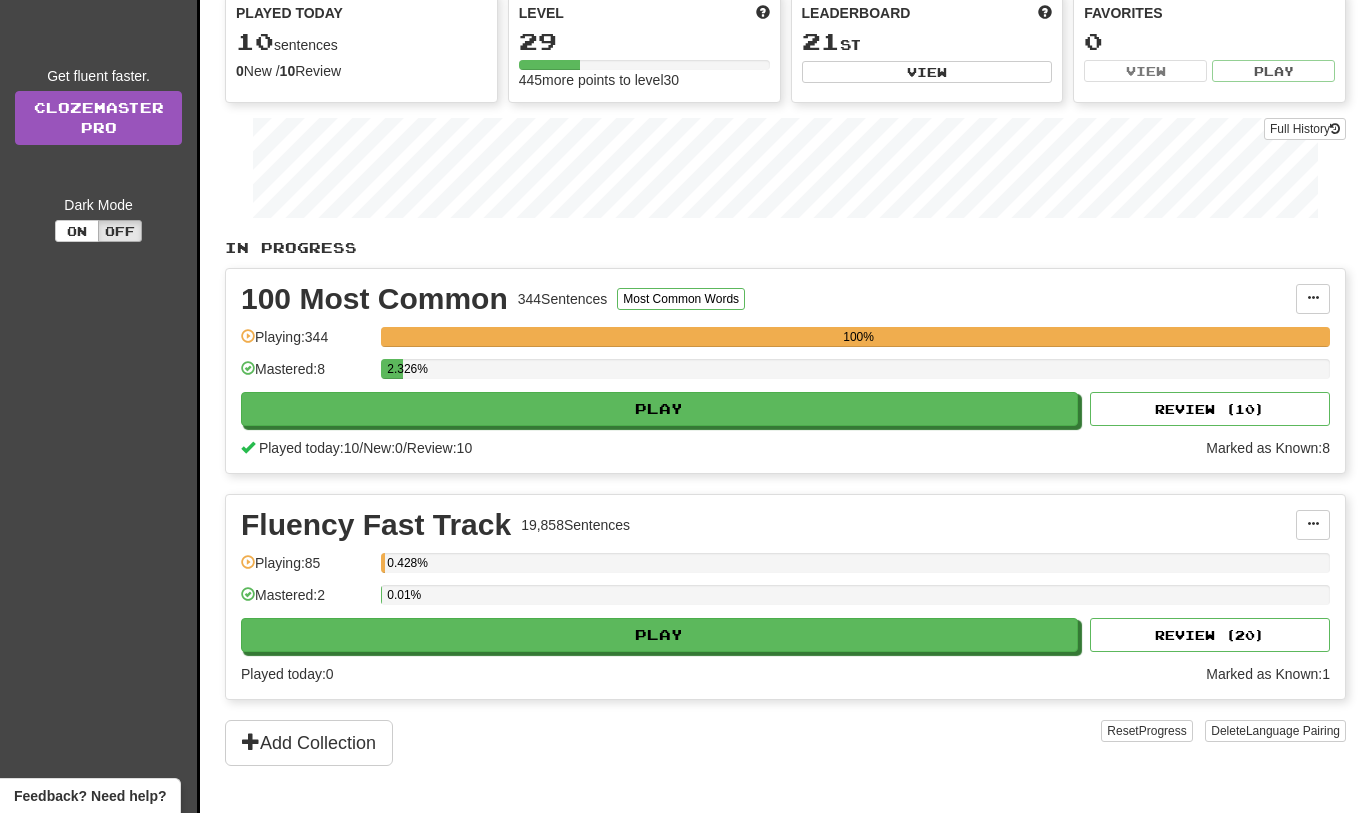 click on "Fluency Fast Track 19,858  Sentences Manage Sentences Unpin from Dashboard  Playing:  85 0.428%  Mastered:  2 0.01% Play Review ( 20 ) Played today:  0 Marked as Known:  1" at bounding box center [785, 597] 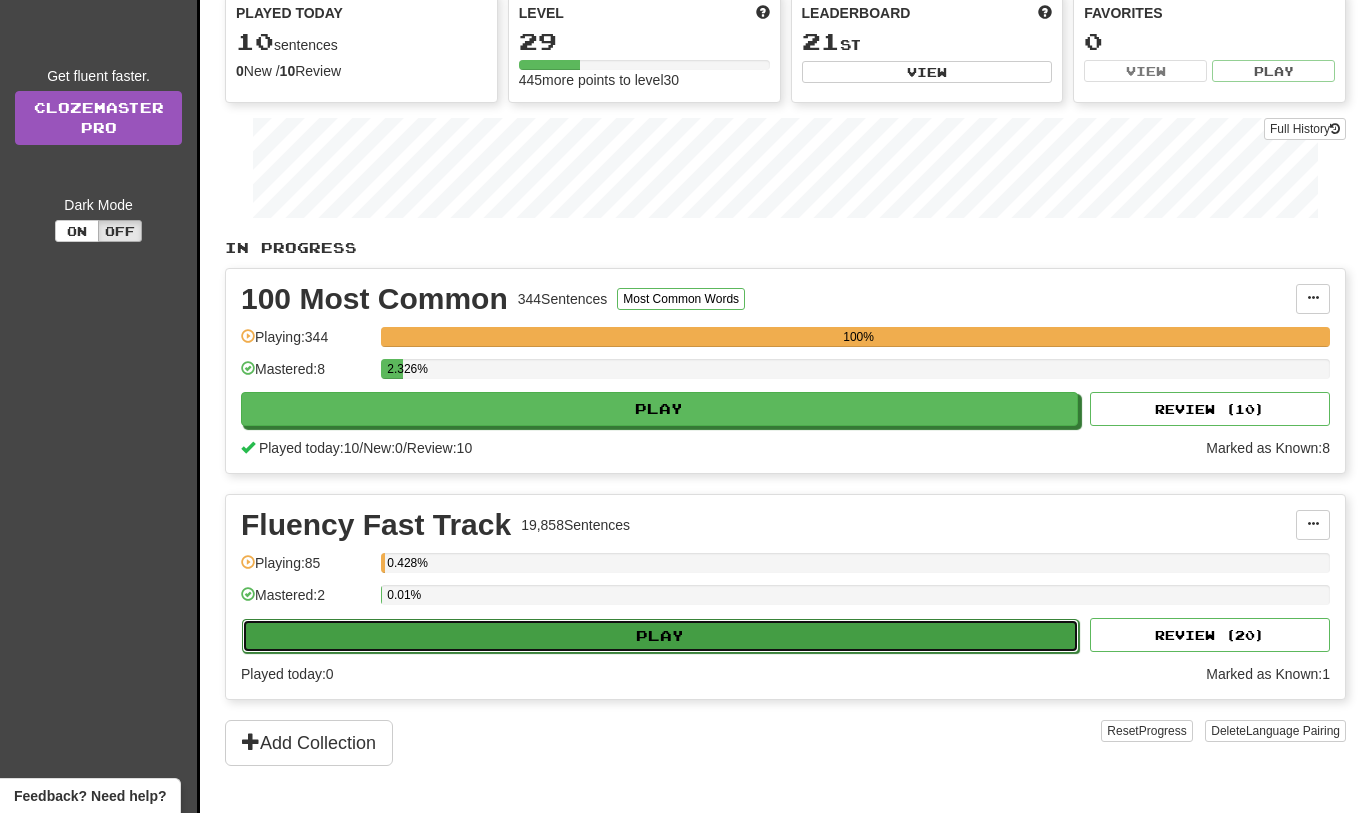 click on "Play" at bounding box center (660, 636) 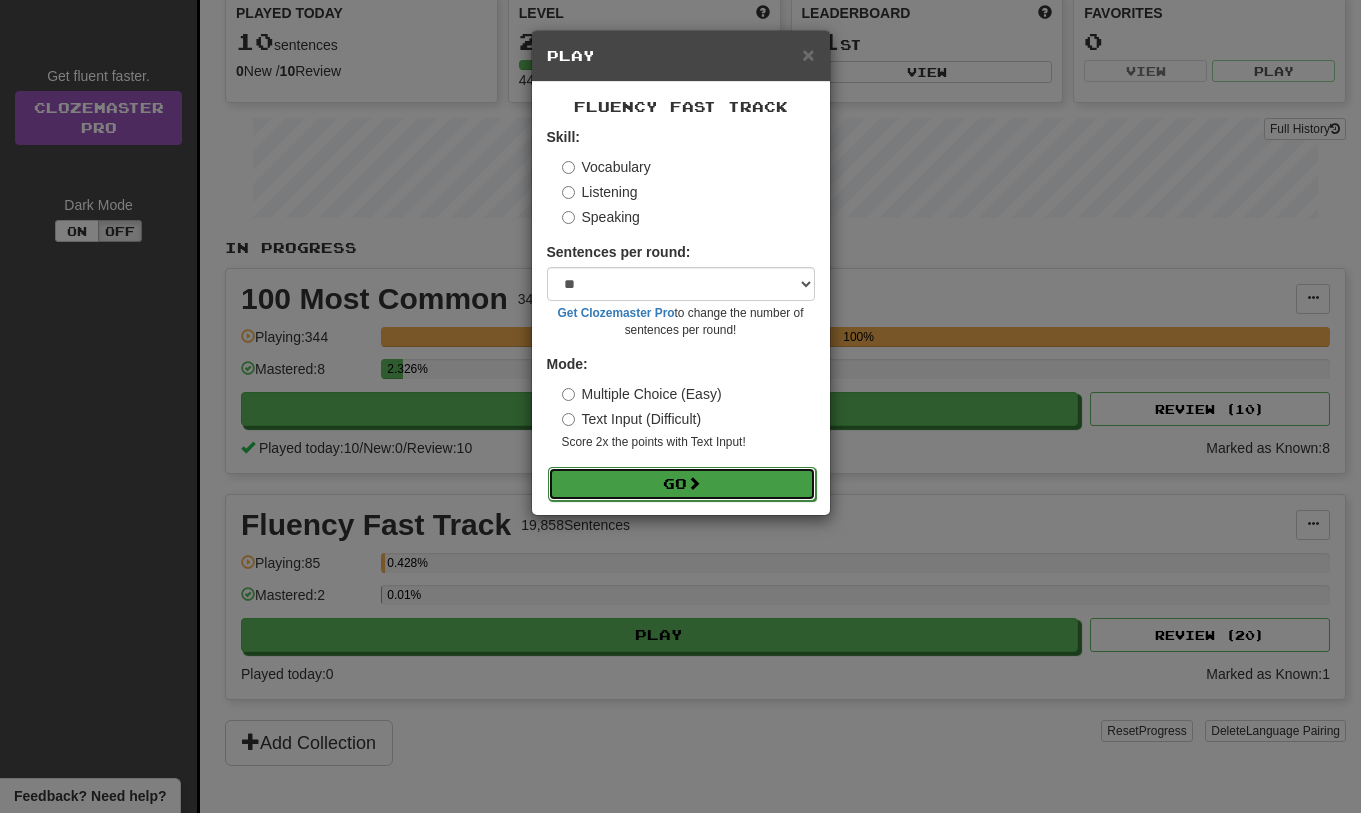 click on "Go" at bounding box center [682, 484] 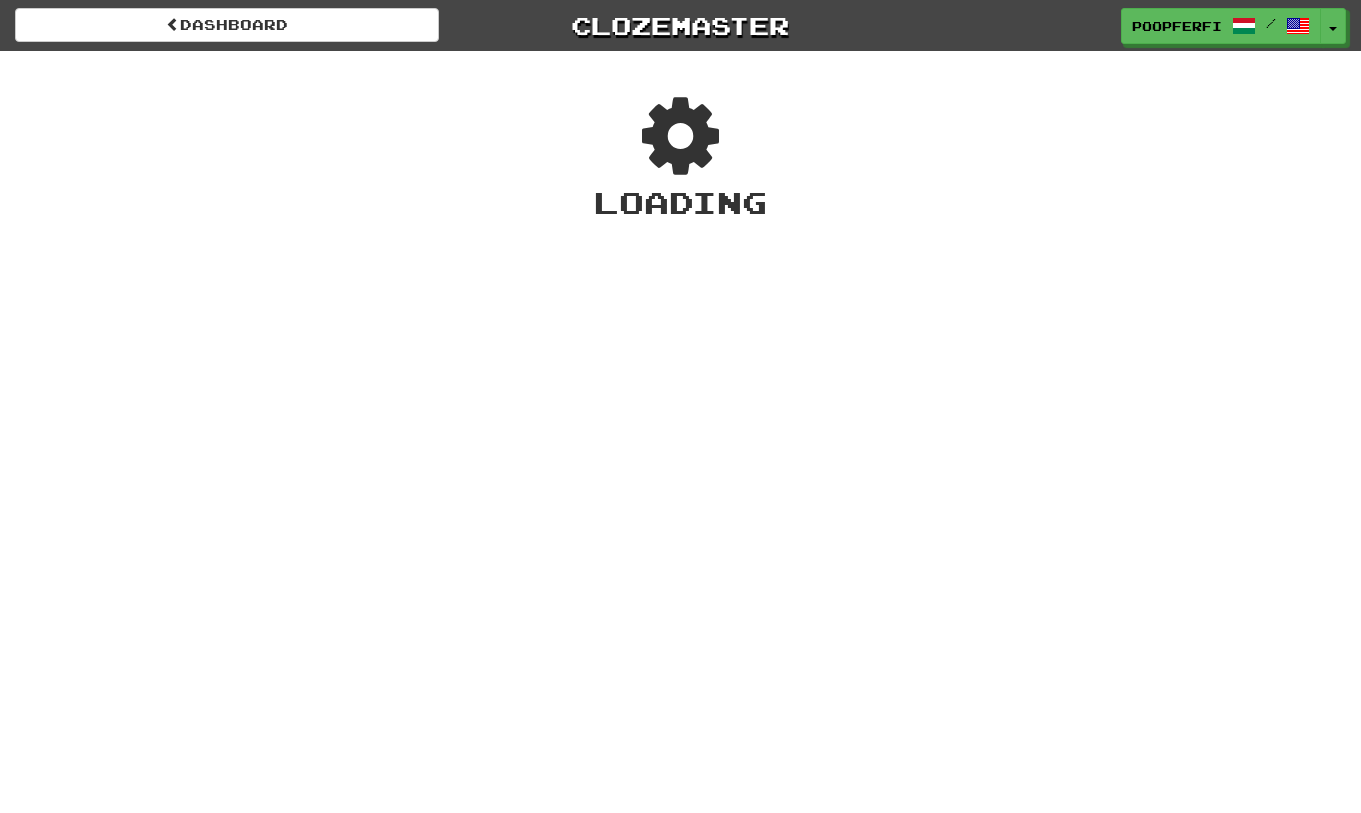 scroll, scrollTop: 0, scrollLeft: 0, axis: both 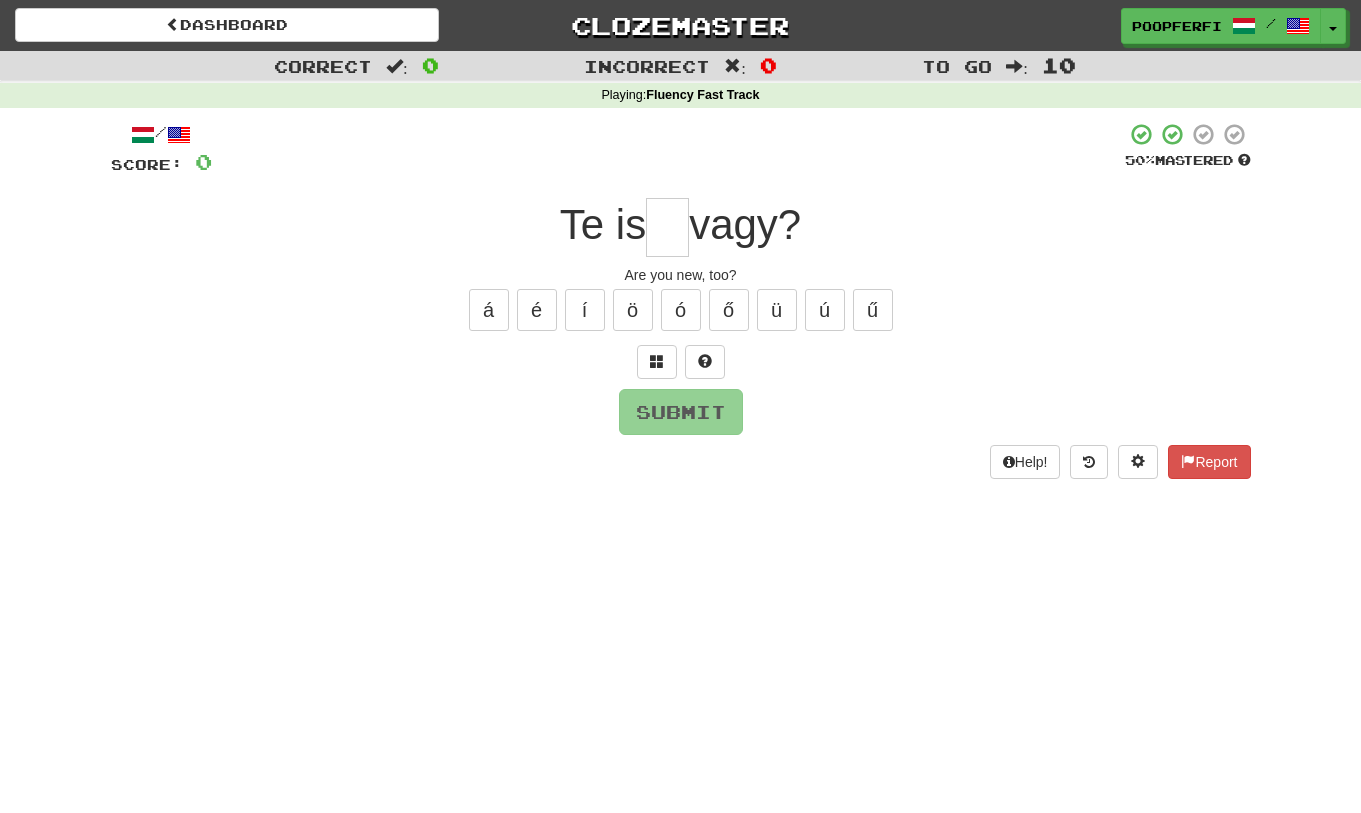 type on "*" 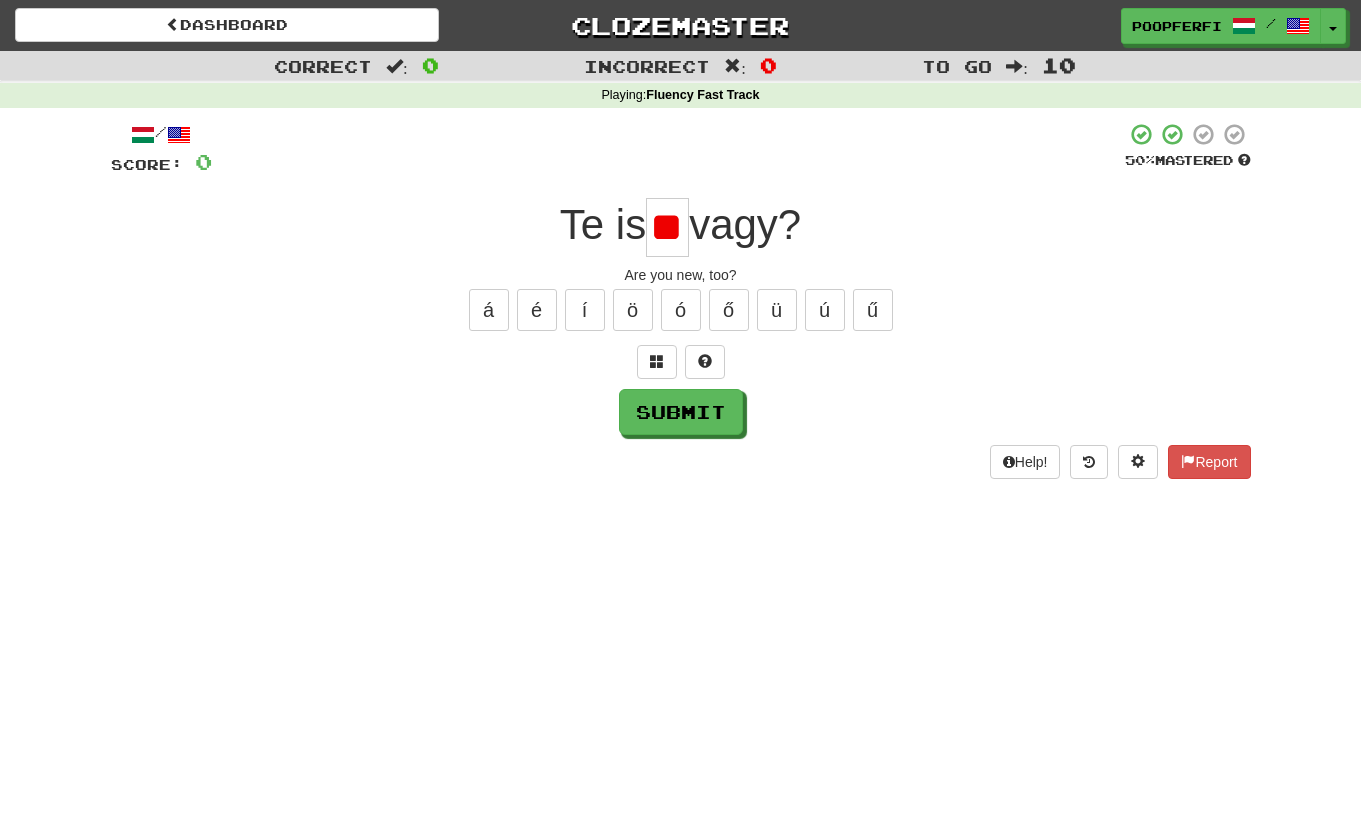 type on "*" 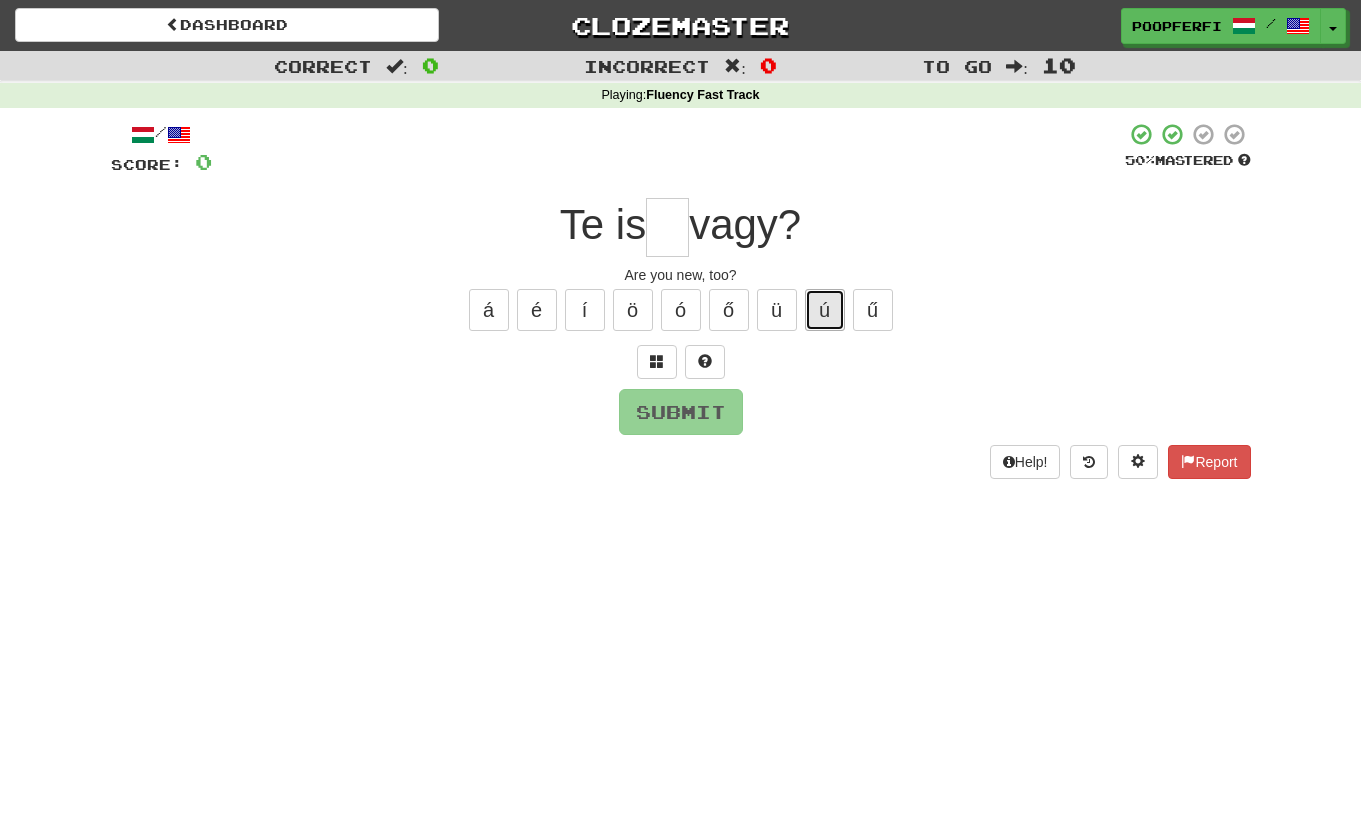 click on "ú" at bounding box center (825, 310) 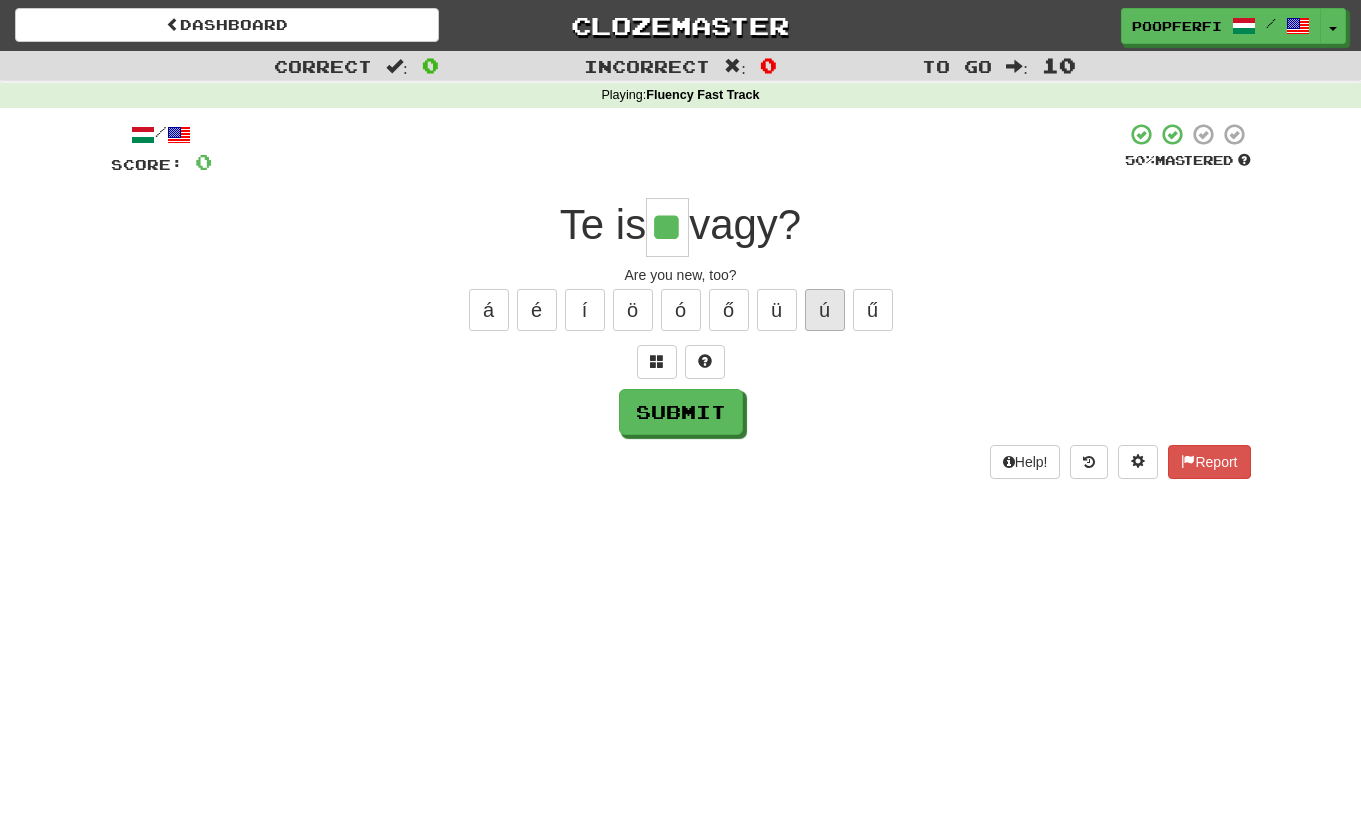 type on "**" 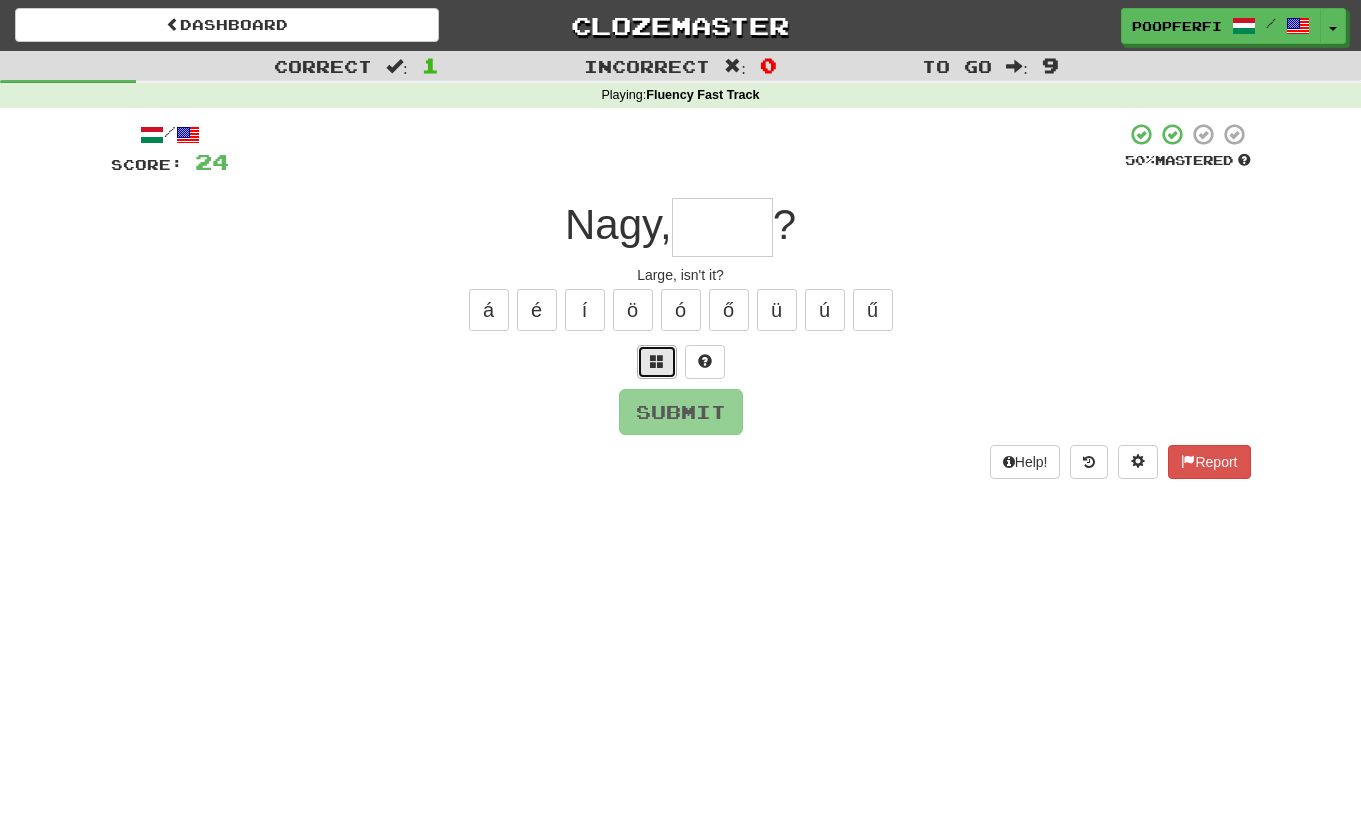 click at bounding box center (657, 362) 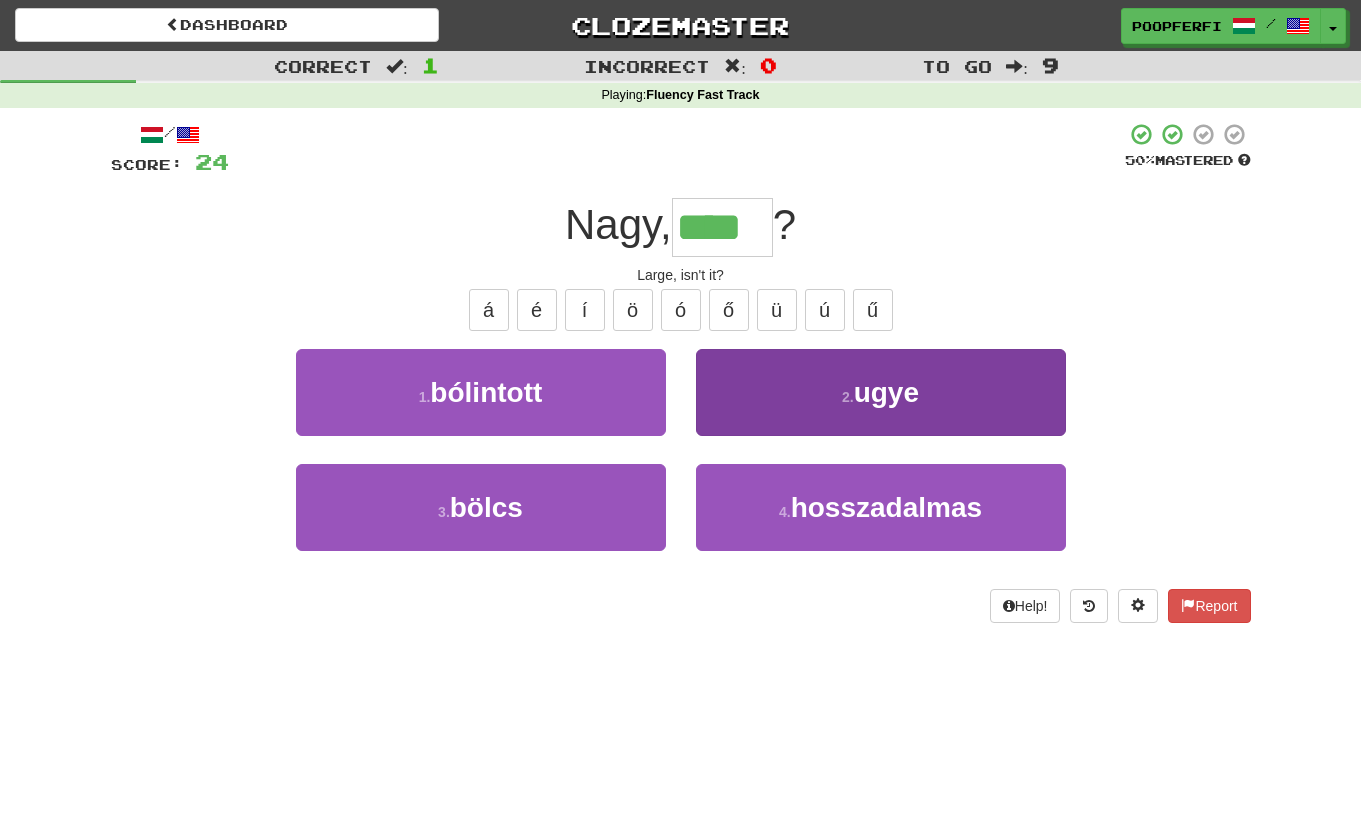 type on "****" 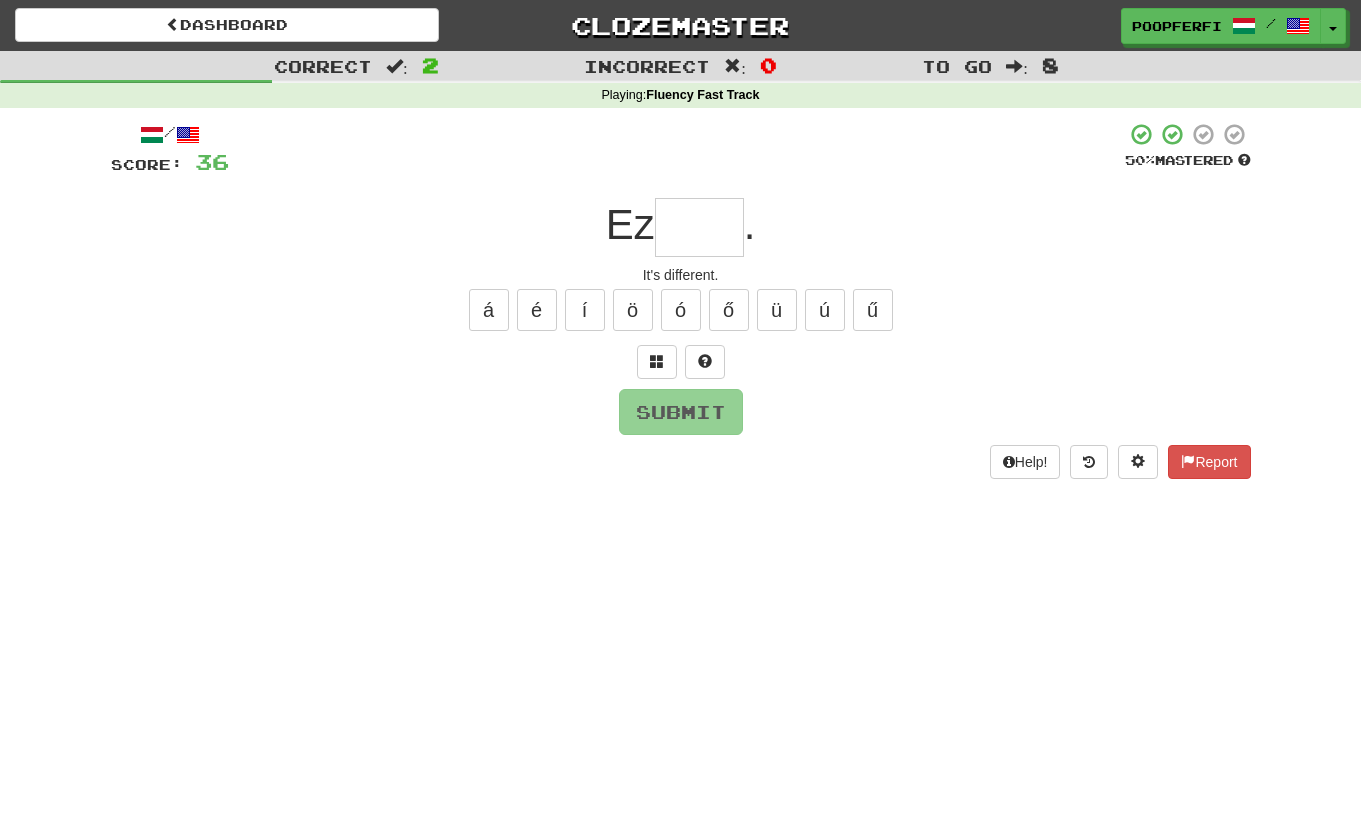 type on "*" 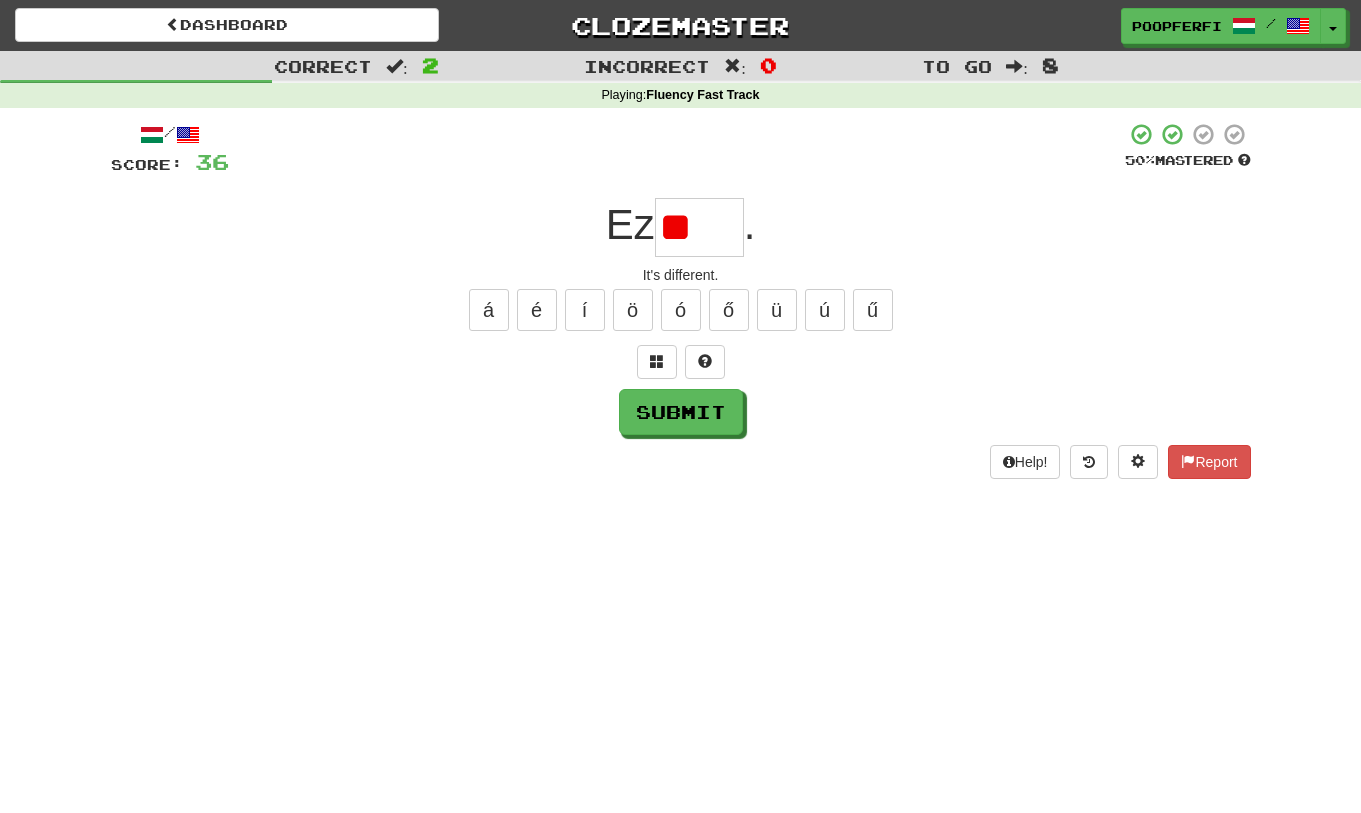type on "*" 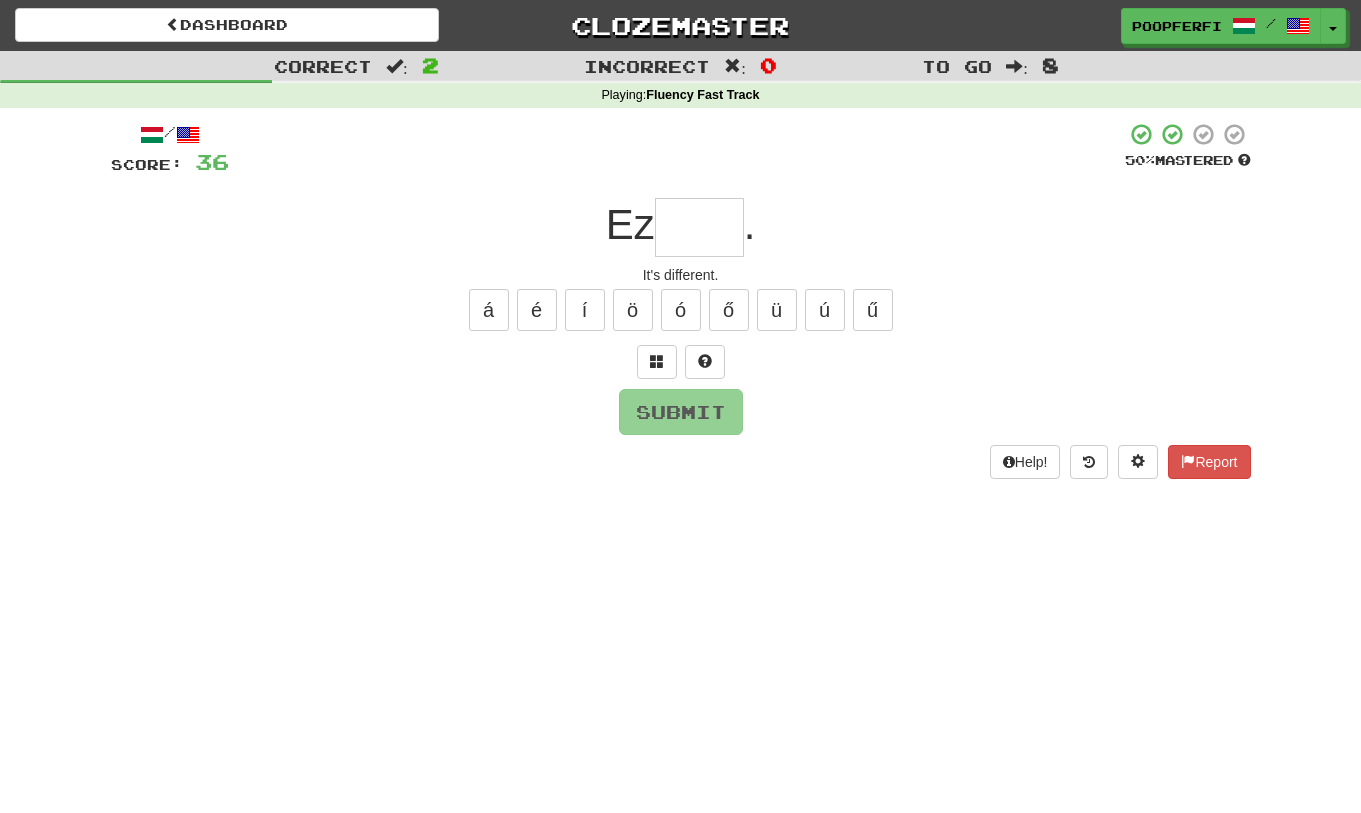 type on "*" 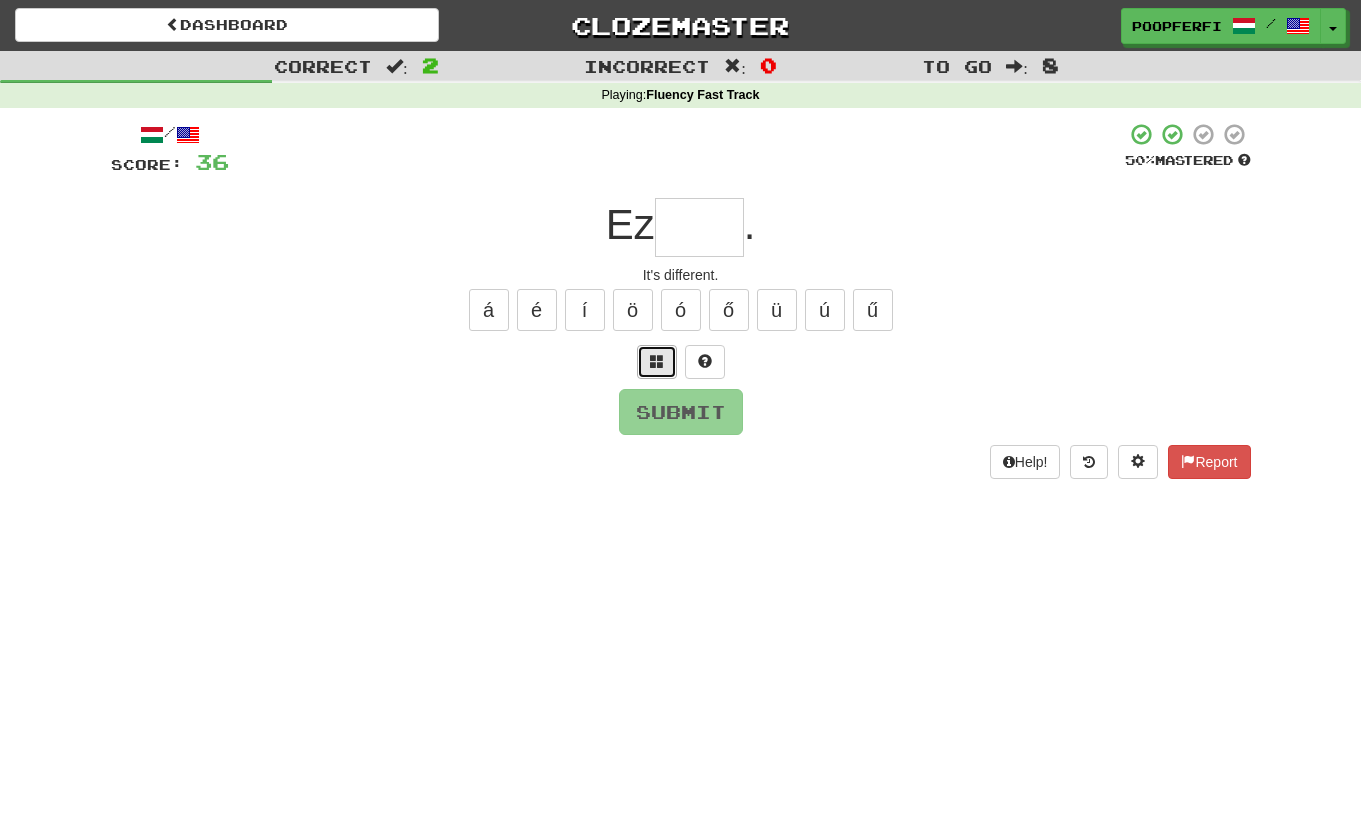 click at bounding box center (657, 362) 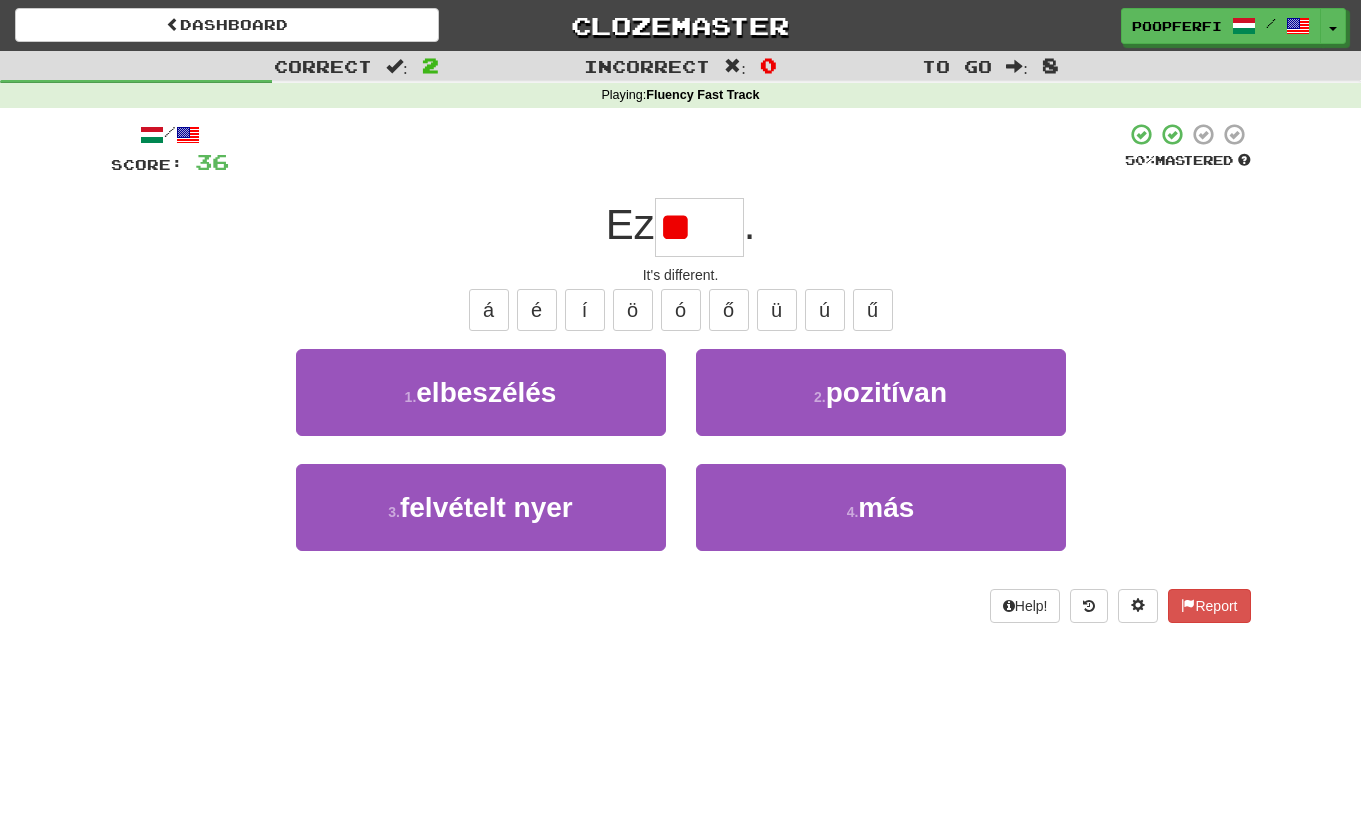 type on "*" 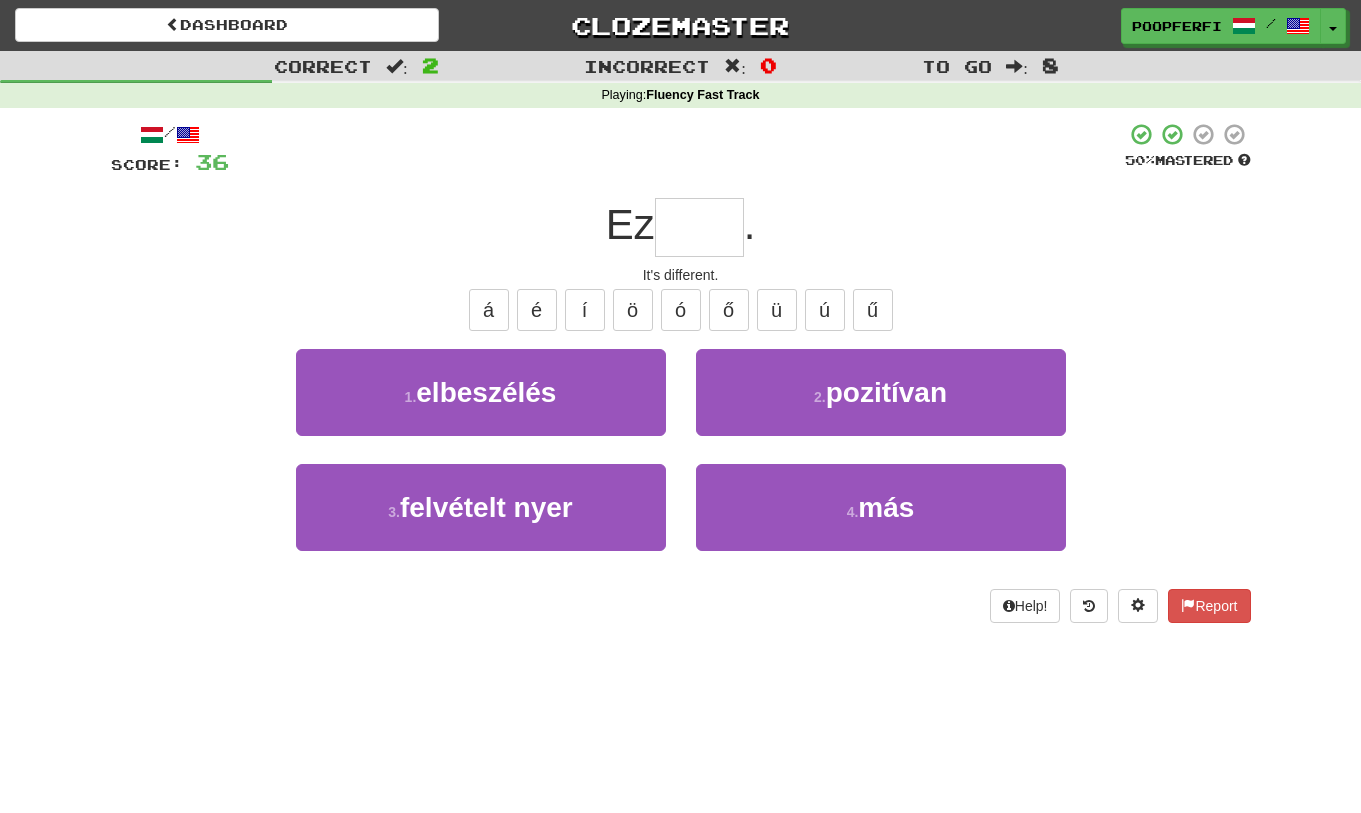 type on "*" 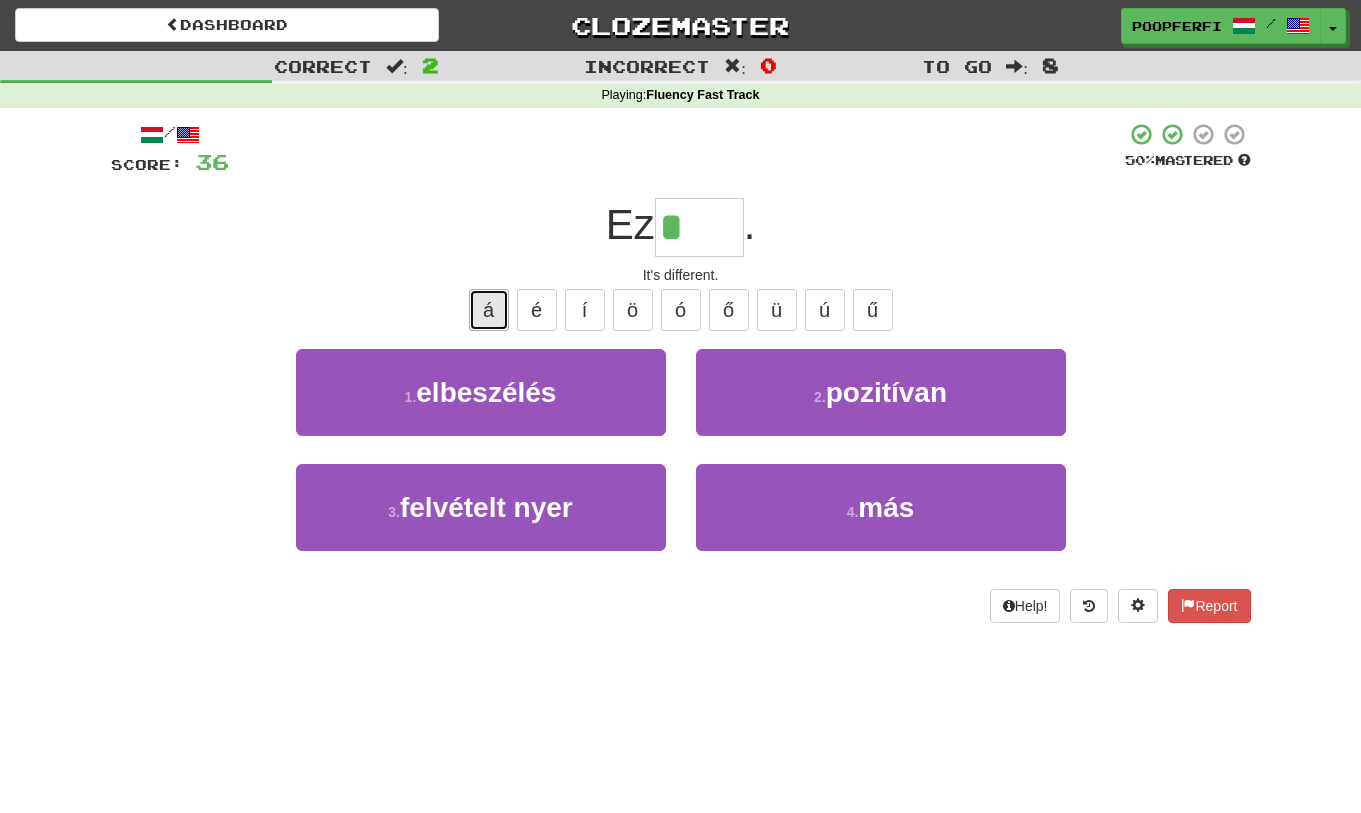 click on "á" at bounding box center (489, 310) 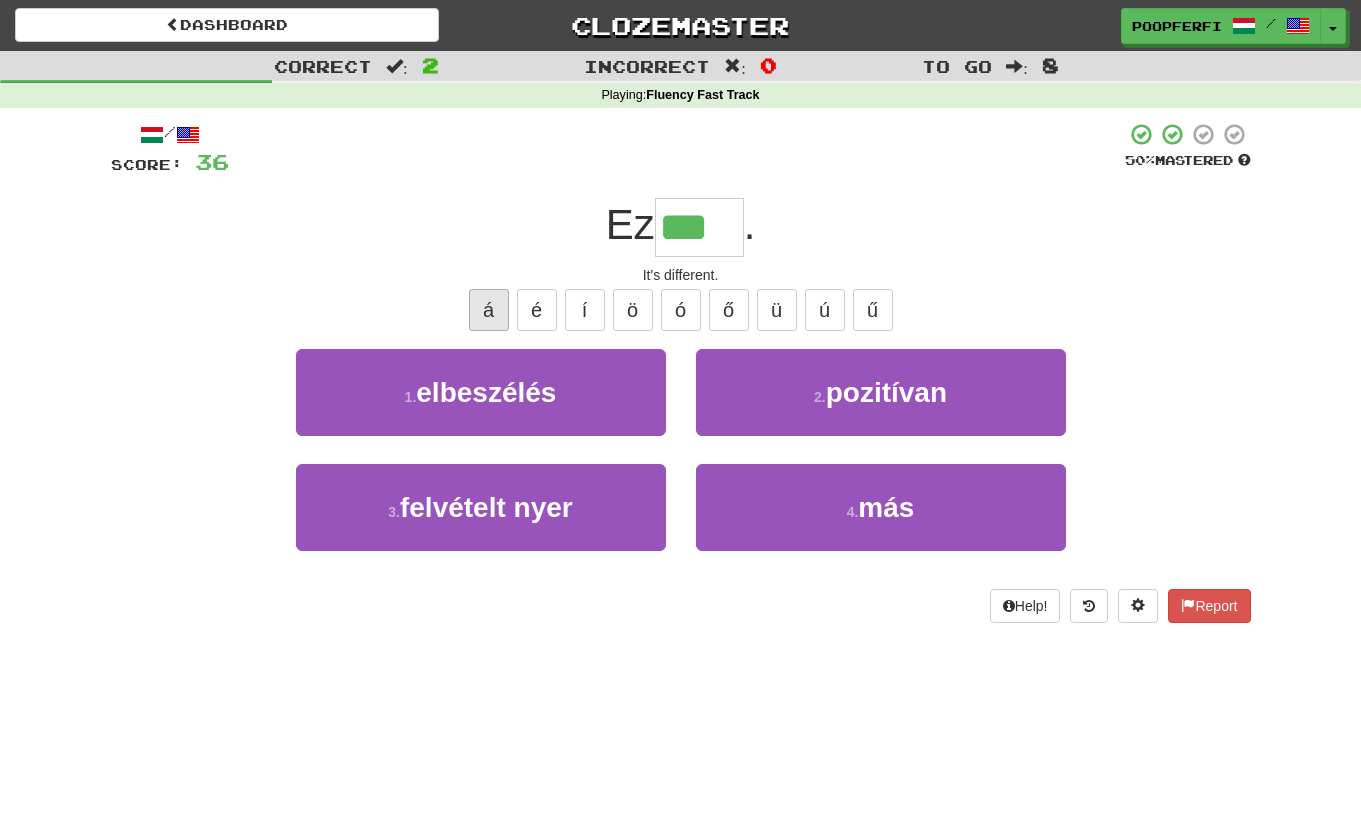 type on "***" 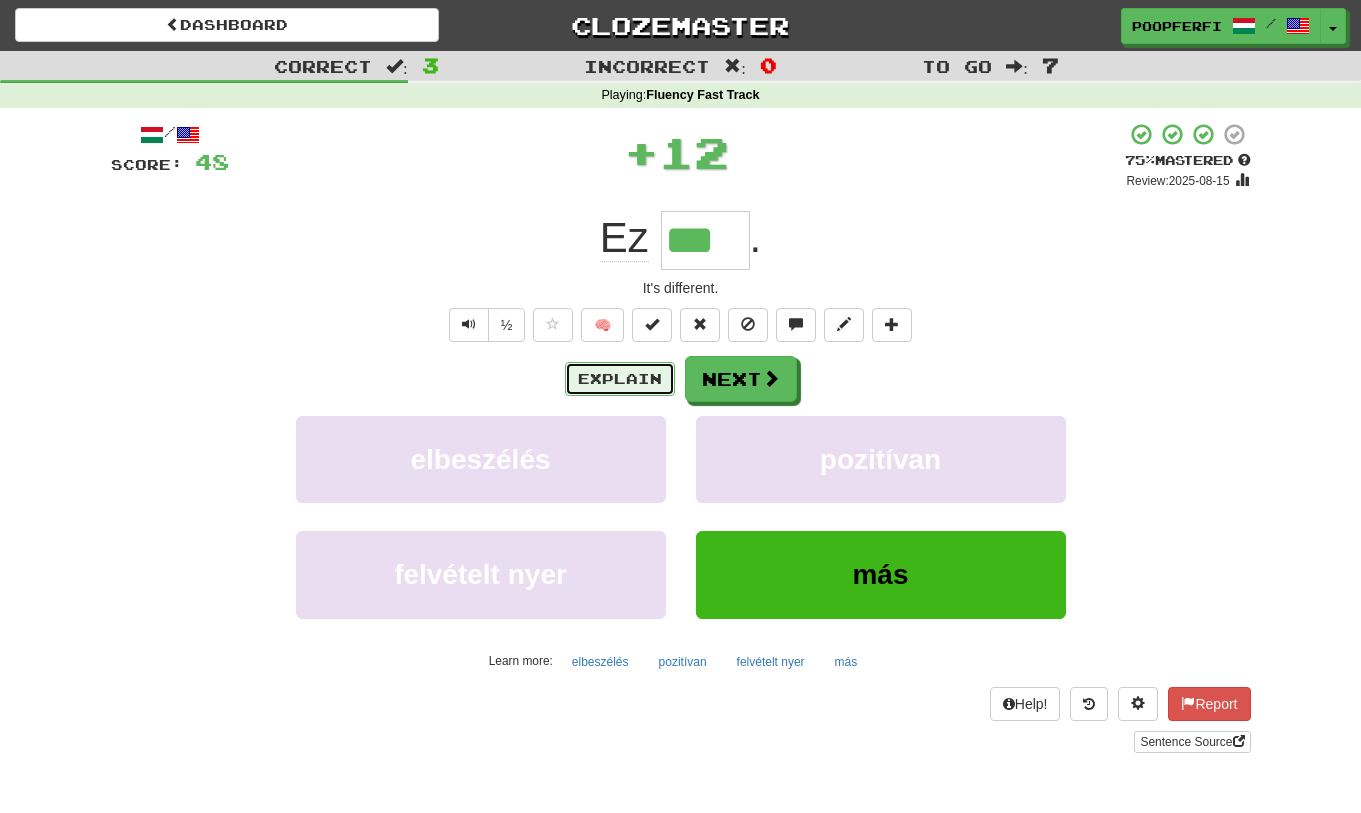click on "Explain" at bounding box center (620, 379) 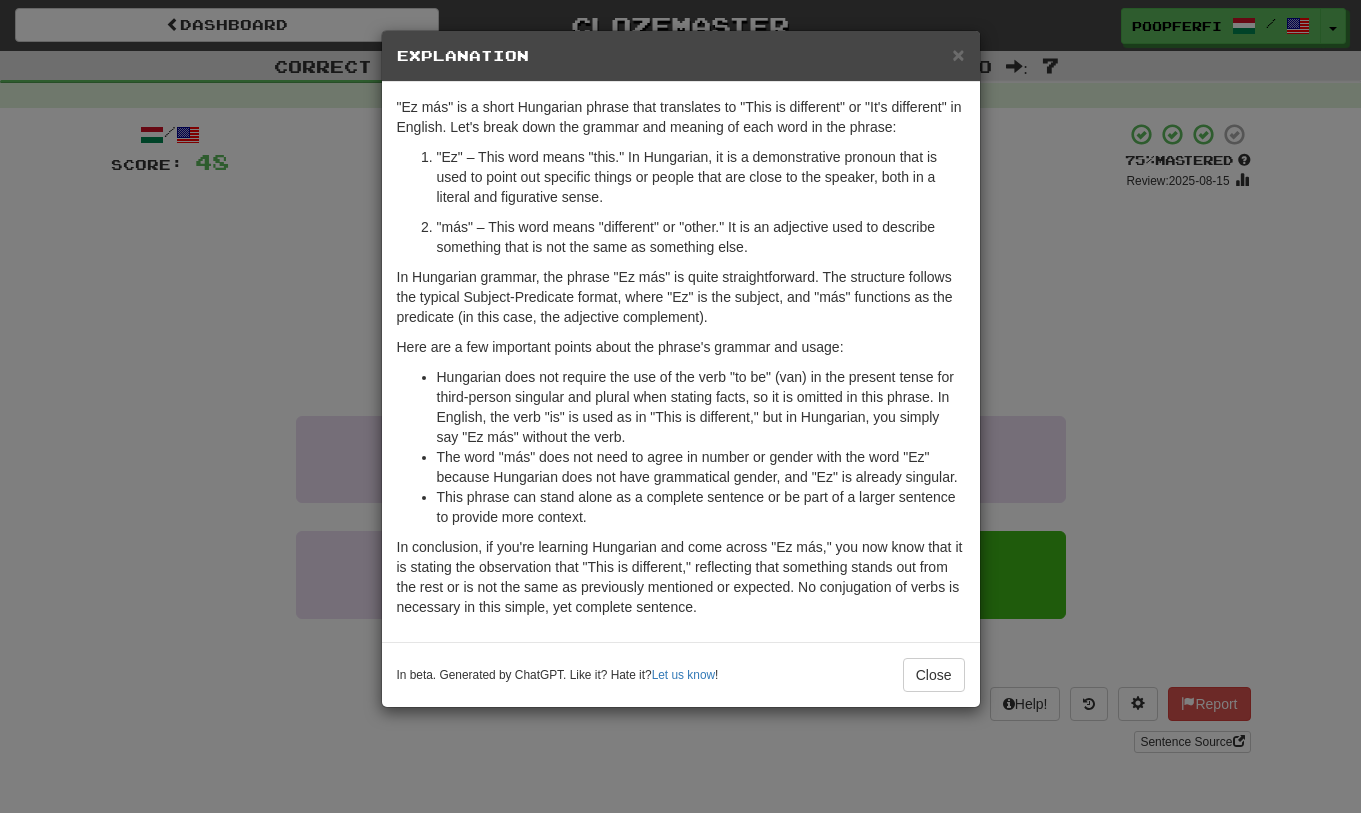 click on "× Explanation "Ez más" is a short Hungarian phrase that translates to "This is different" or "It's different" in English. Let's break down the grammar and meaning of each word in the phrase:
"Ez" – This word means "this." In Hungarian, it is a demonstrative pronoun that is used to point out specific things or people that are close to the speaker, both in a literal and figurative sense.
"más" – This word means "different" or "other." It is an adjective used to describe something that is not the same as something else.
In Hungarian grammar, the phrase "Ez más" is quite straightforward. The structure follows the typical Subject-Predicate format, where "Ez" is the subject, and "más" functions as the predicate (in this case, the adjective complement).
Here are a few important points about the phrase's grammar and usage:
The word "más" does not need to agree in number or gender with the word "Ez" because Hungarian does not have grammatical gender, and "Ez" is already singular." at bounding box center (680, 406) 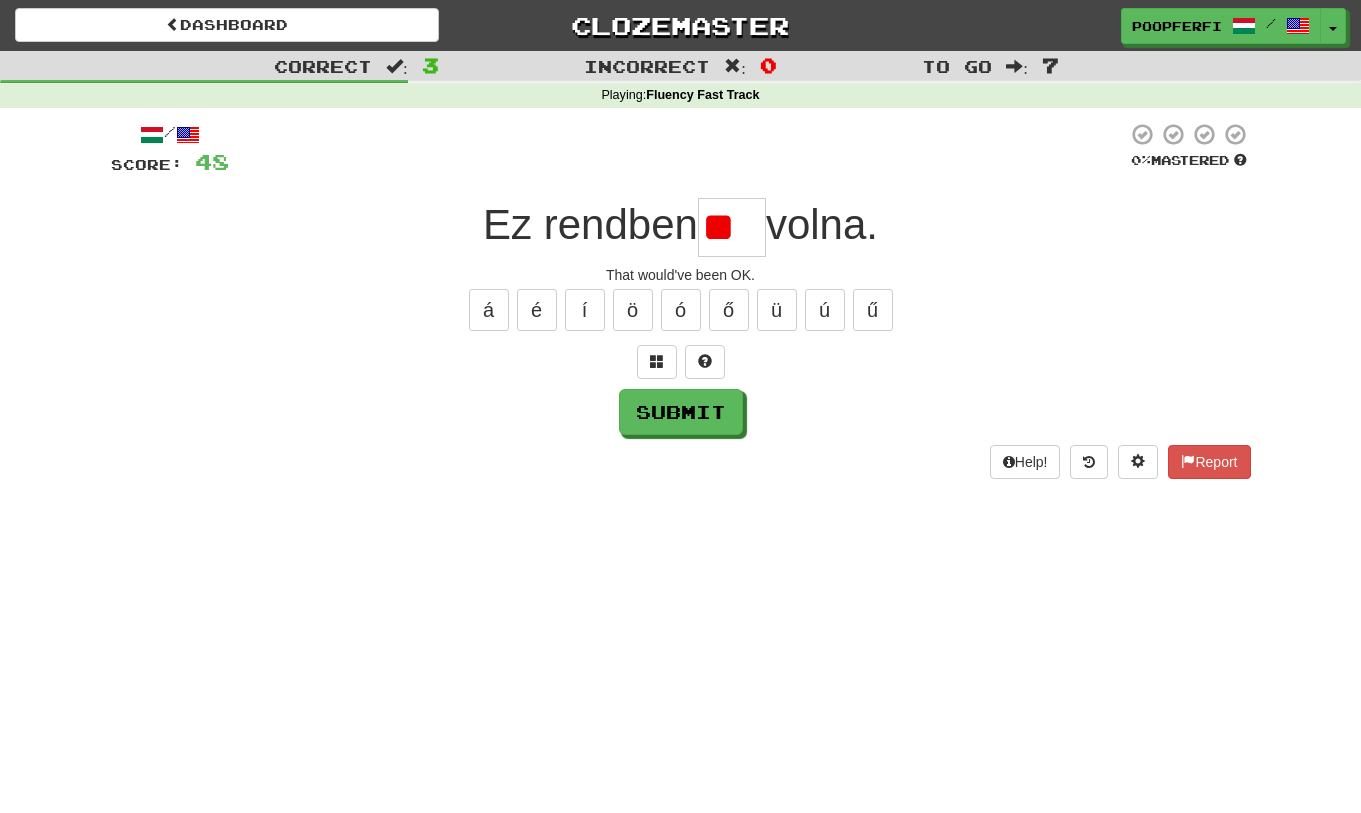 type on "*" 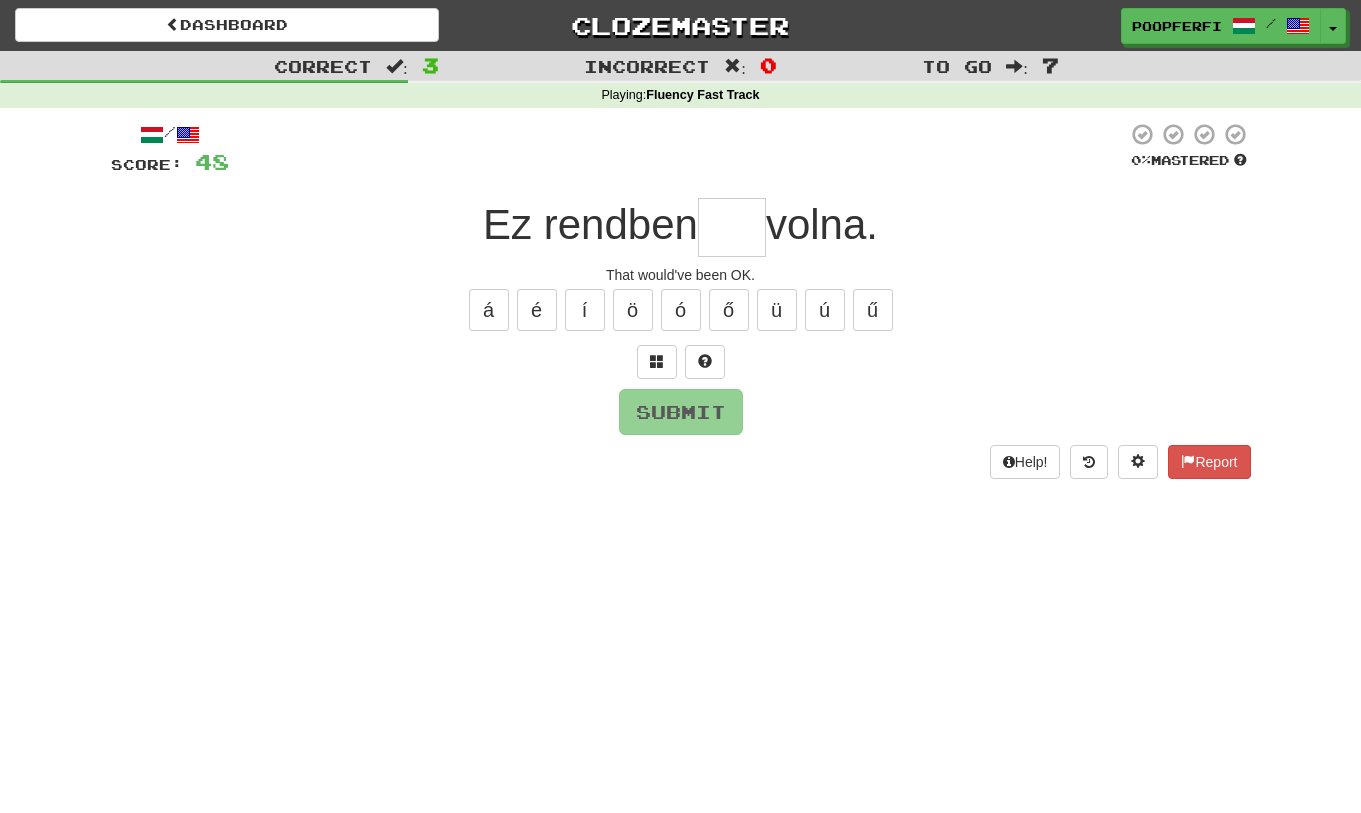 type on "*" 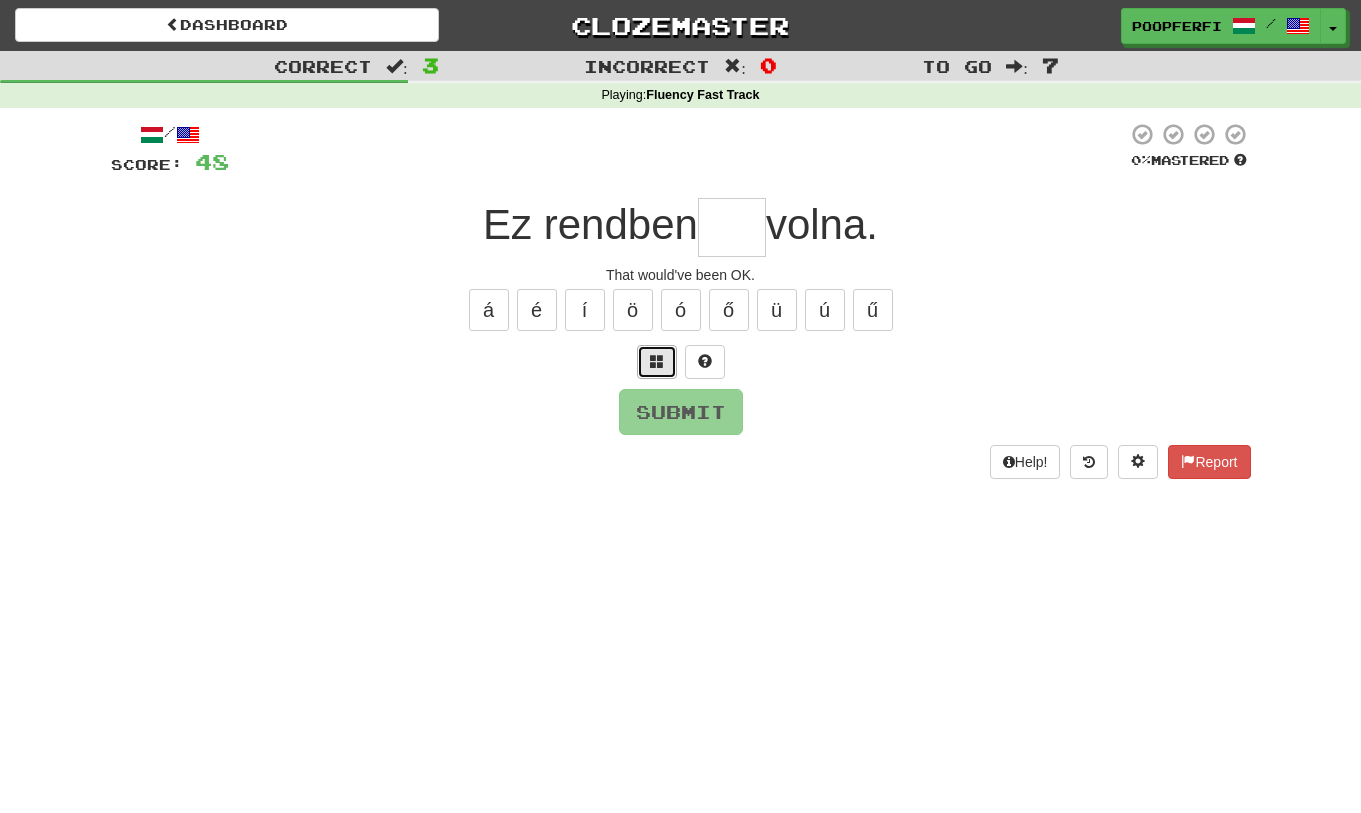 click at bounding box center [657, 361] 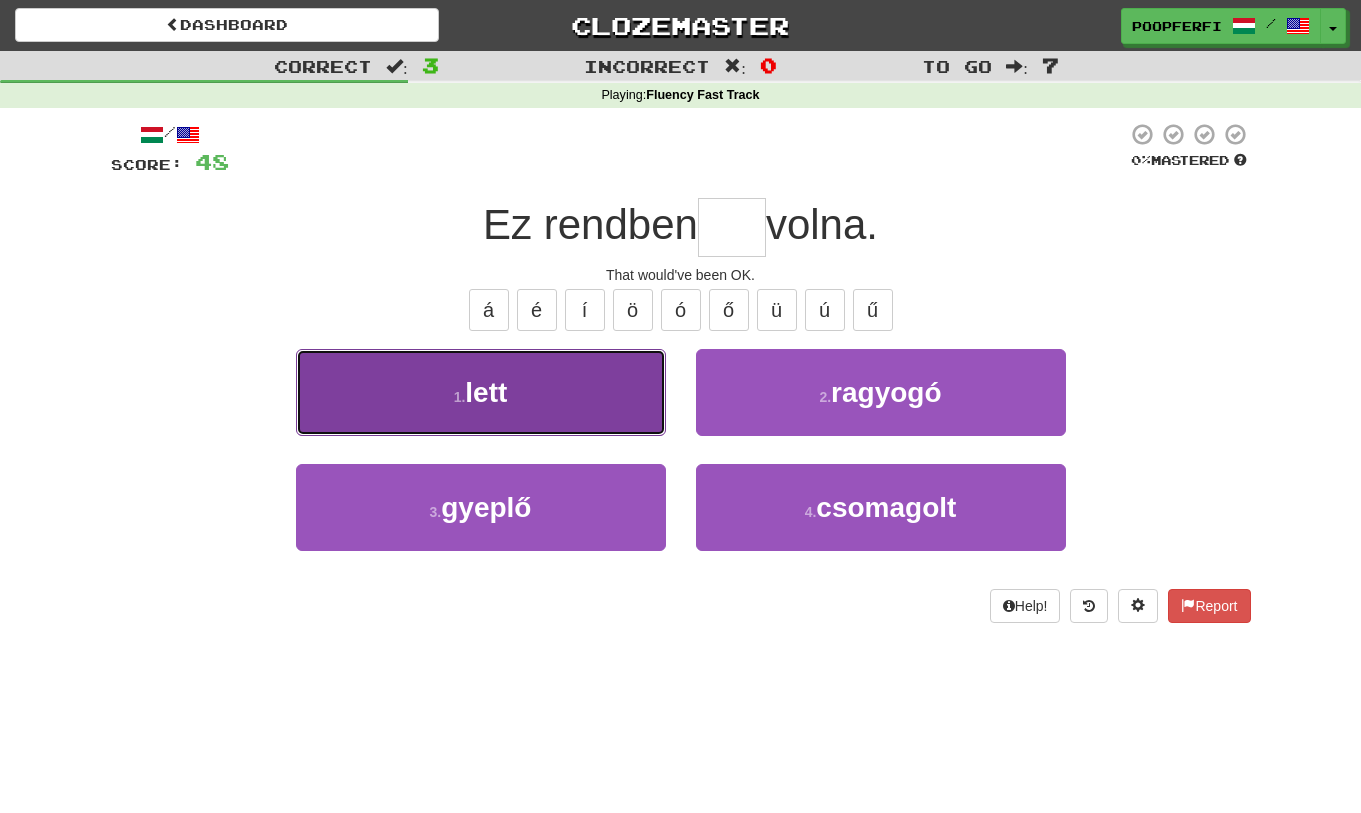 click on "1 .  lett" at bounding box center [481, 392] 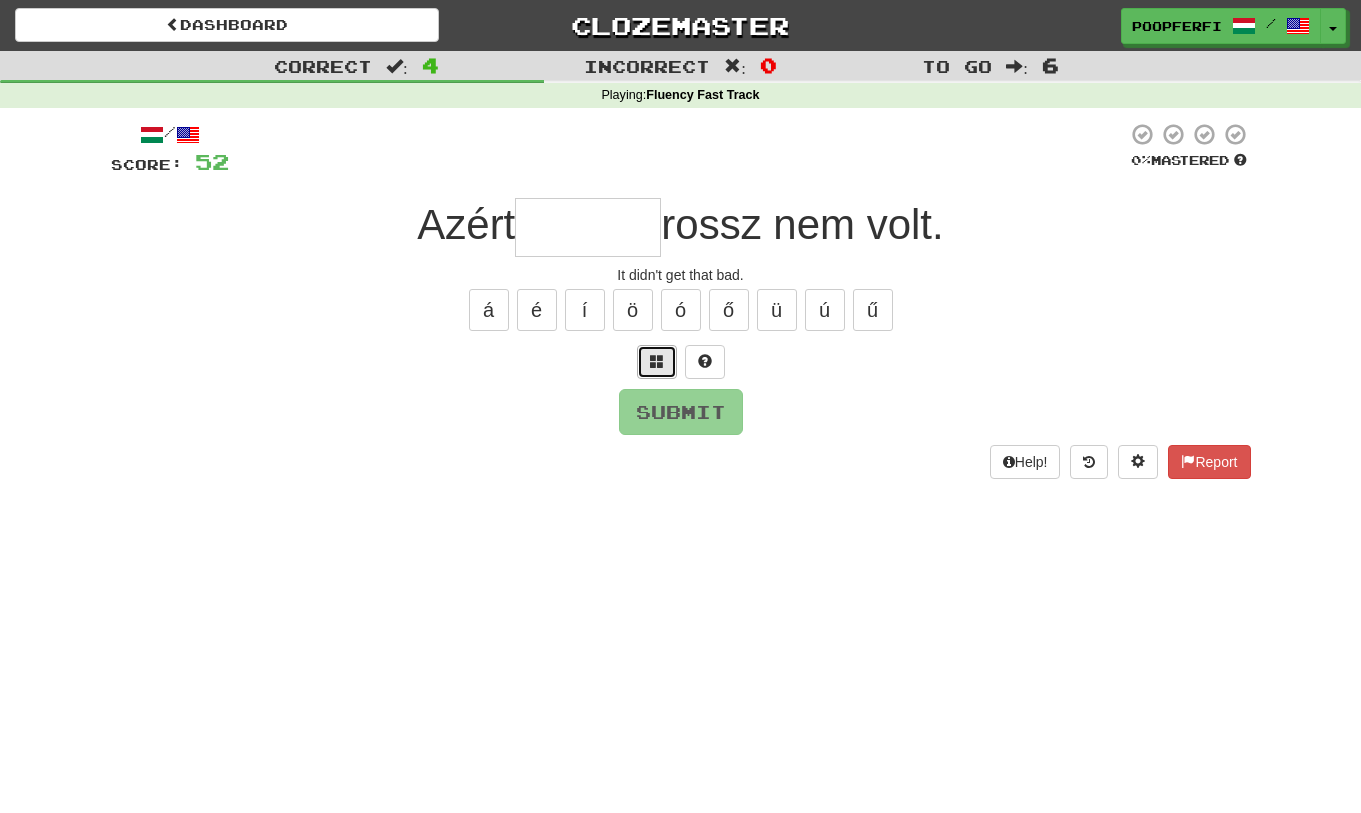 click at bounding box center (657, 362) 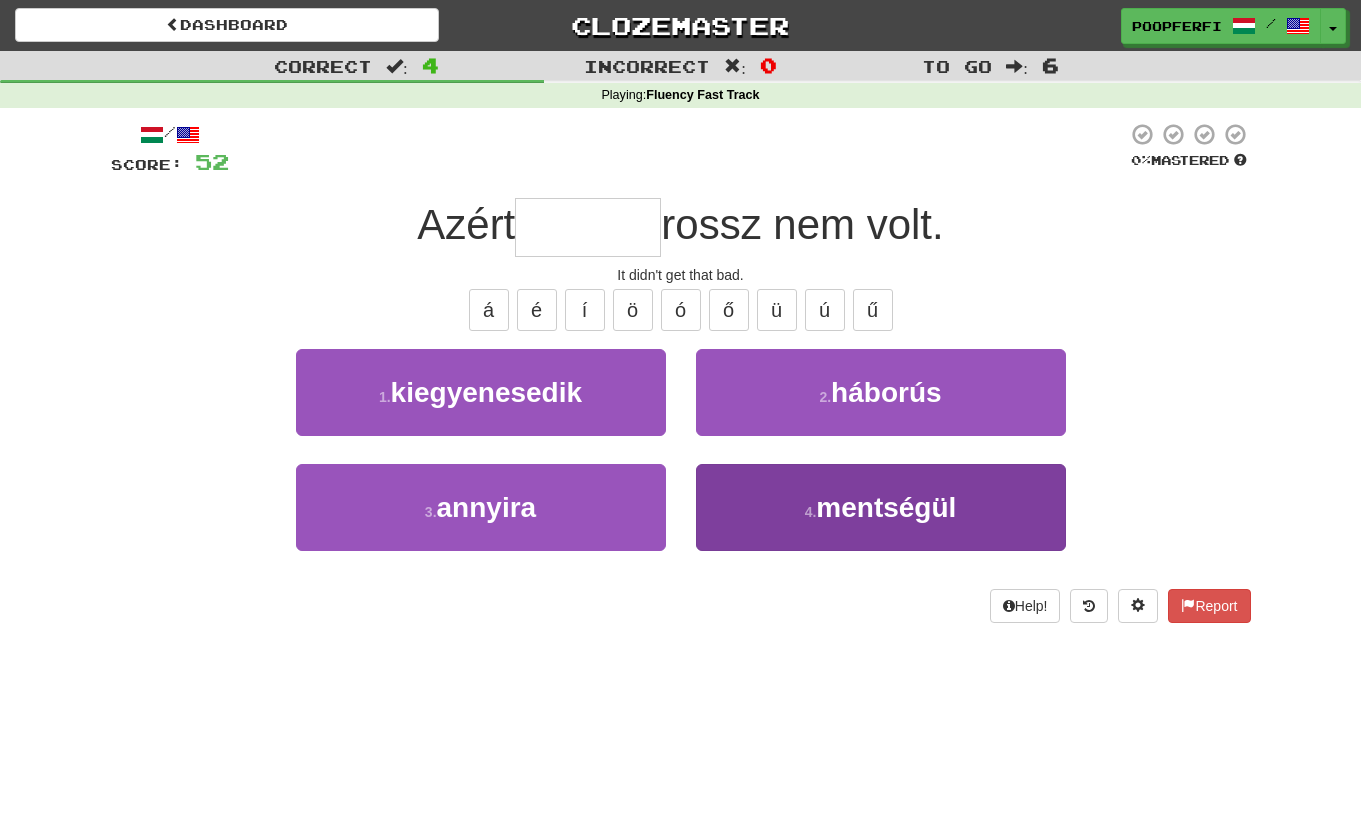 type on "*" 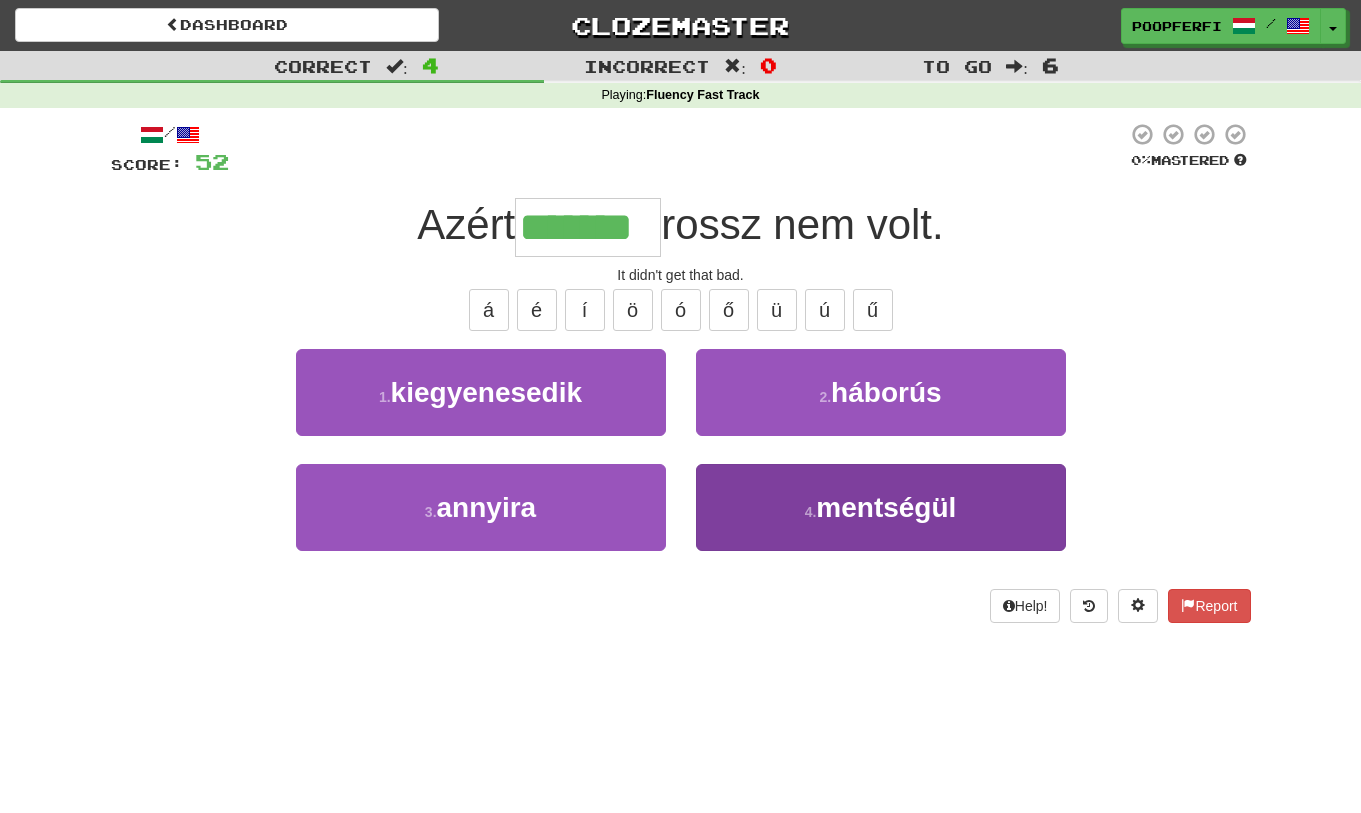 type on "*******" 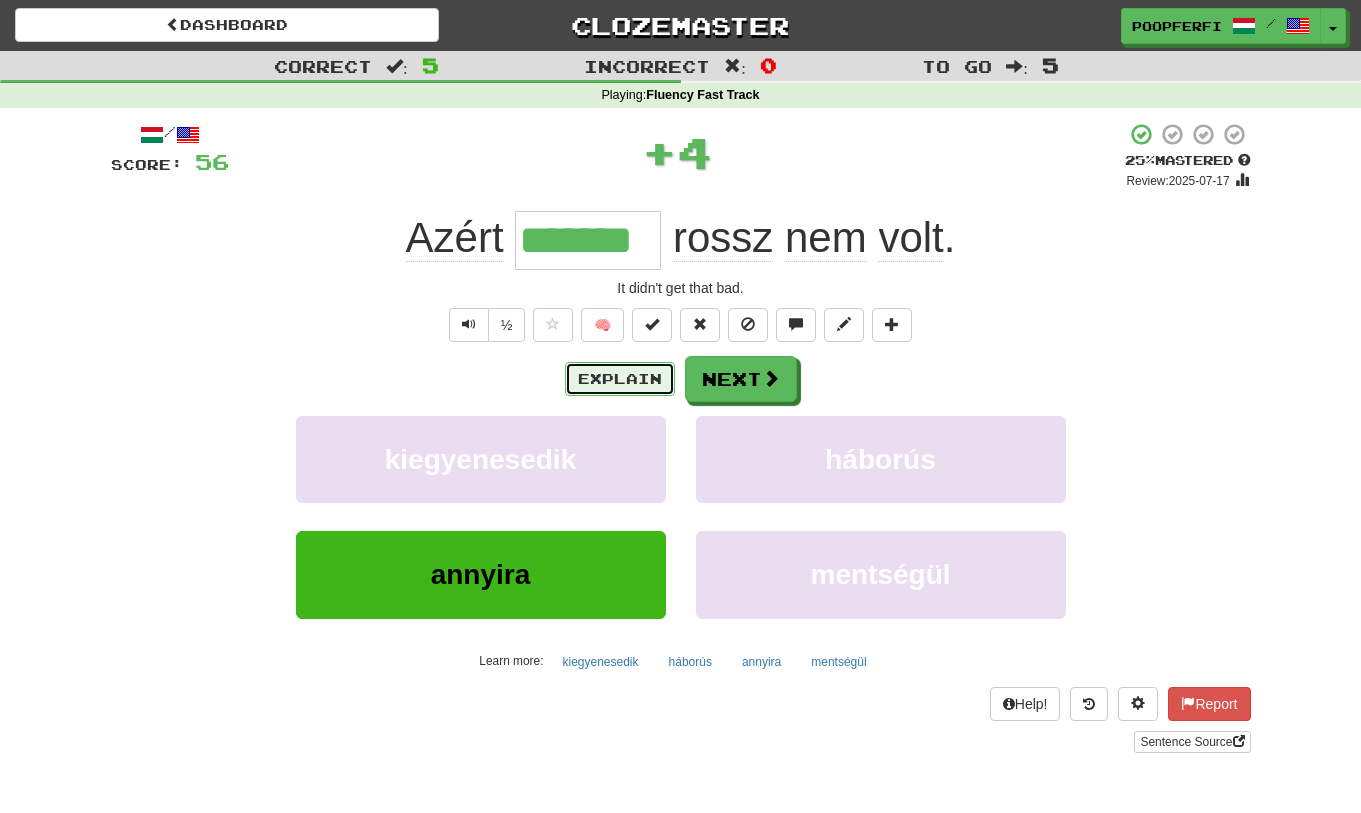 click on "Explain" at bounding box center [620, 379] 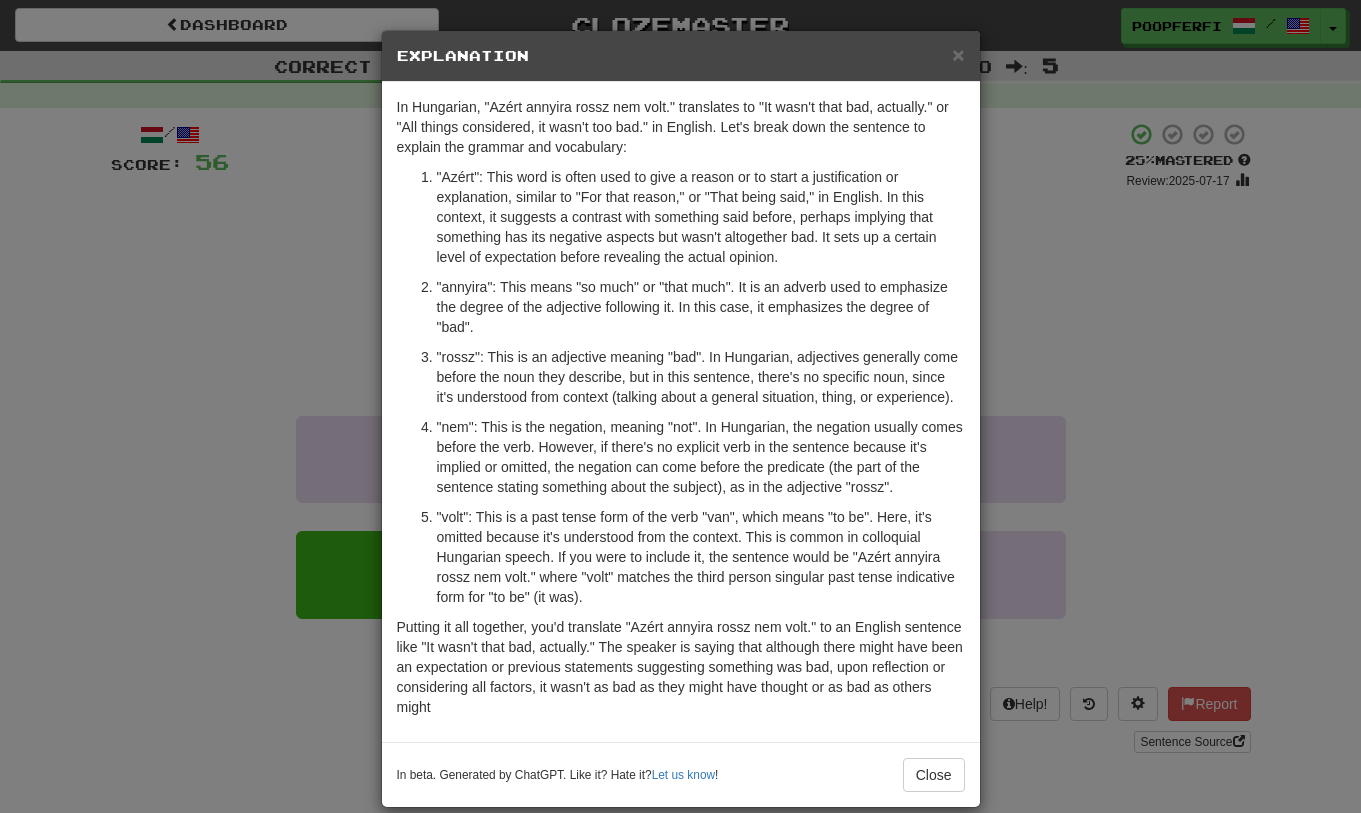 click on "× Explanation In Hungarian, "Azért annyira rossz nem volt." translates to "It wasn't that bad, actually." or "All things considered, it wasn't too bad." in English. Let's break down the sentence to explain the grammar and vocabulary:
"Azért": This word is often used to give a reason or to start a justification or explanation, similar to "For that reason," or "That being said," in English. In this context, it suggests a contrast with something said before, perhaps implying that something has its negative aspects but wasn't altogether bad. It sets up a certain level of expectation before revealing the actual opinion.
"annyira": This means "so much" or "that much". It is an adverb used to emphasize the degree of the adjective following it. In this case, it emphasizes the degree of "bad".
In beta. Generated by ChatGPT. Like it? Hate it?  Let us know ! Close" at bounding box center (680, 406) 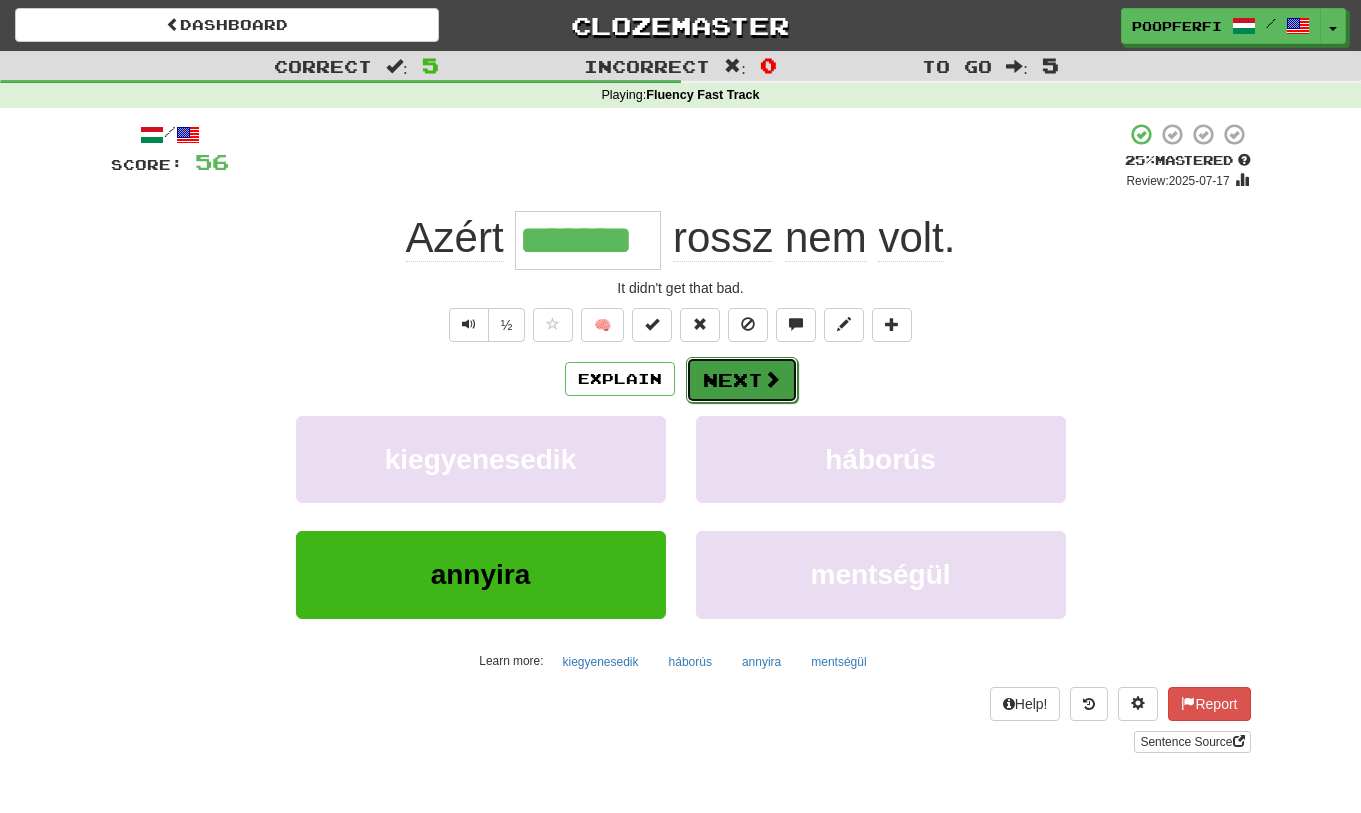 click on "Next" at bounding box center [742, 380] 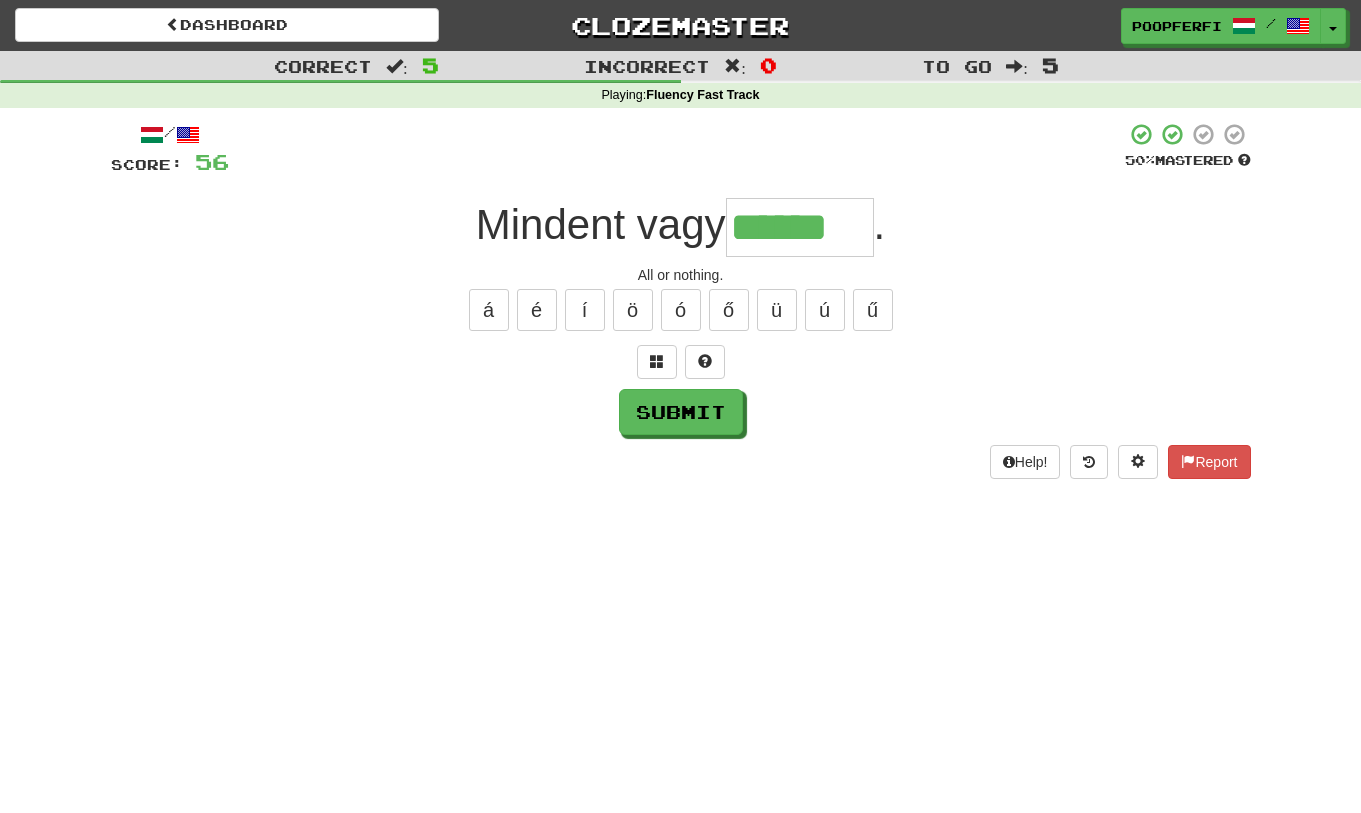 type on "******" 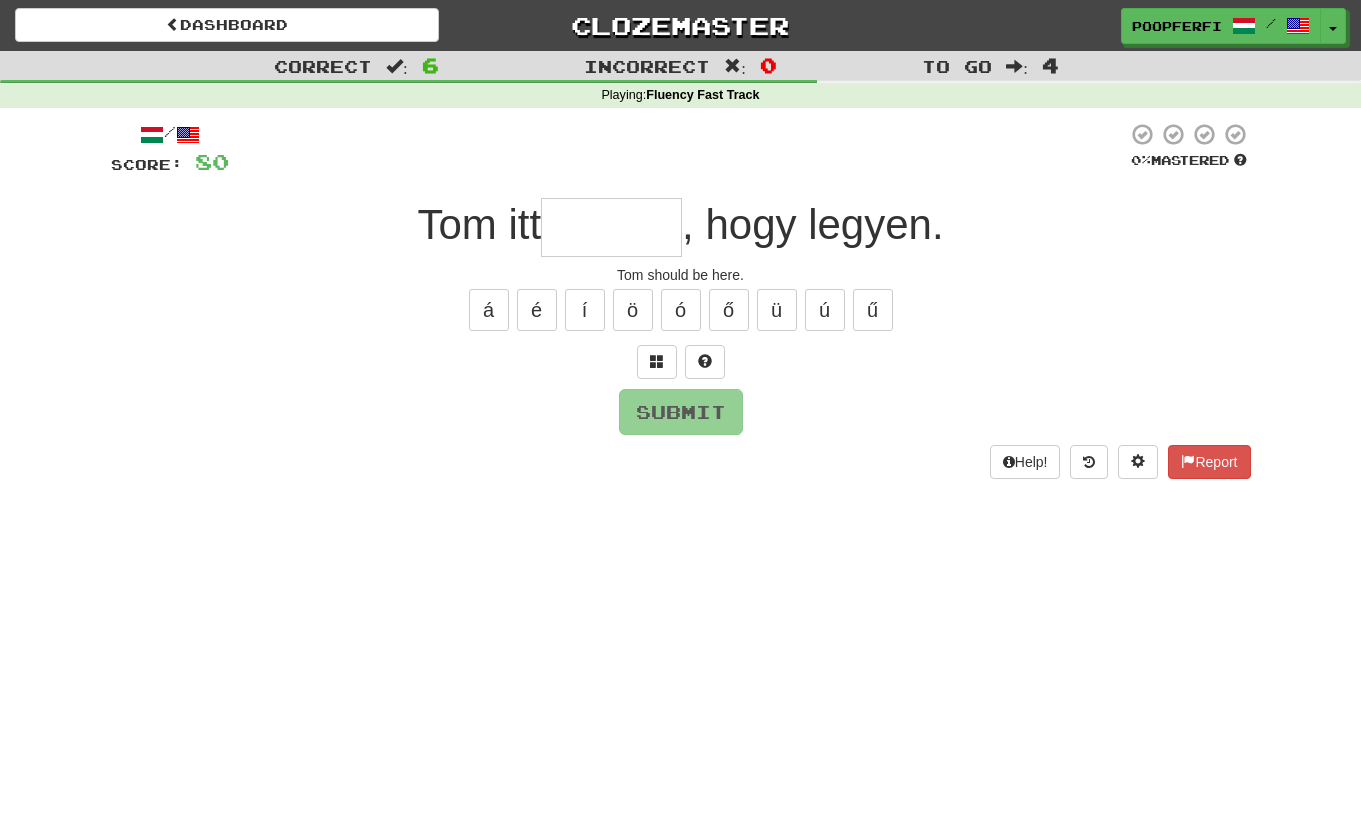 type on "*" 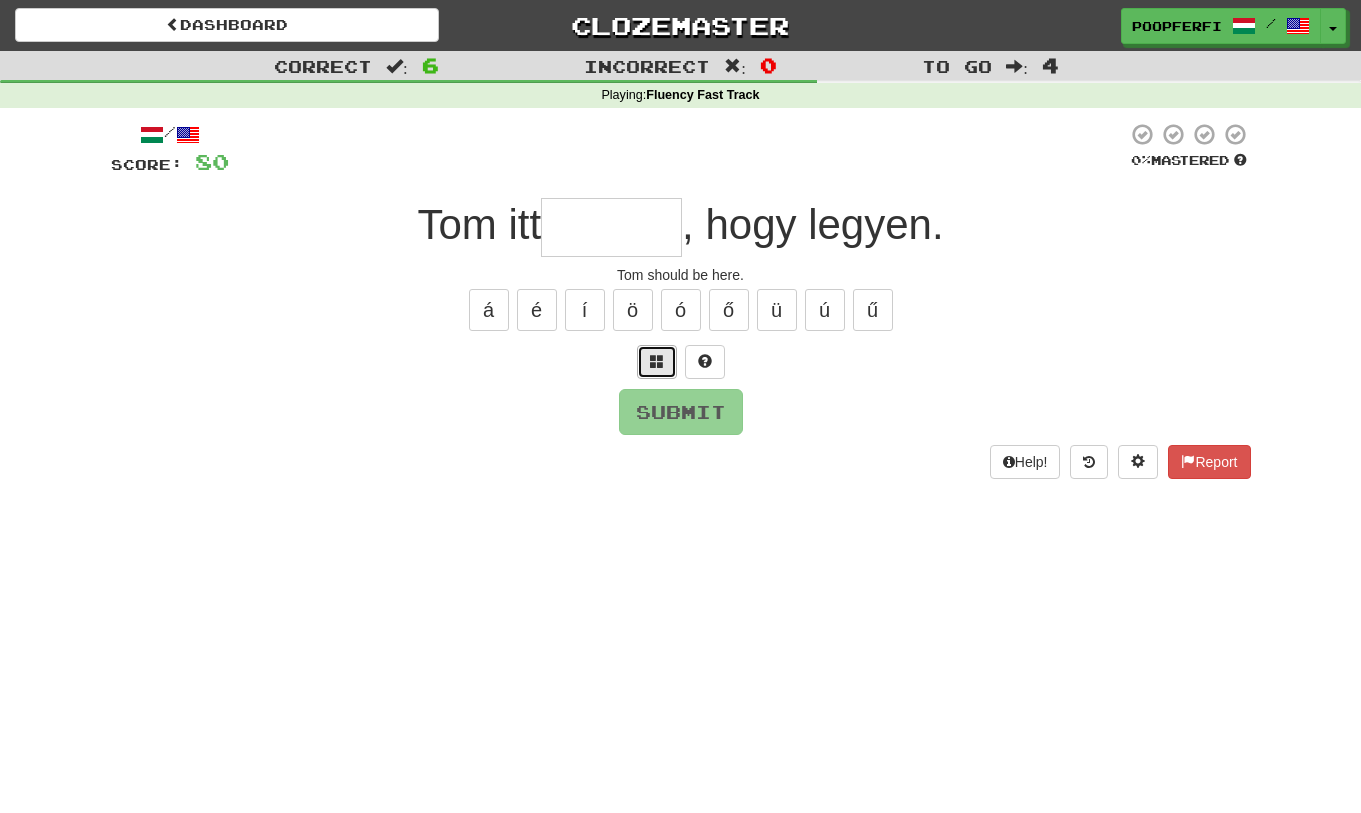 click at bounding box center (657, 362) 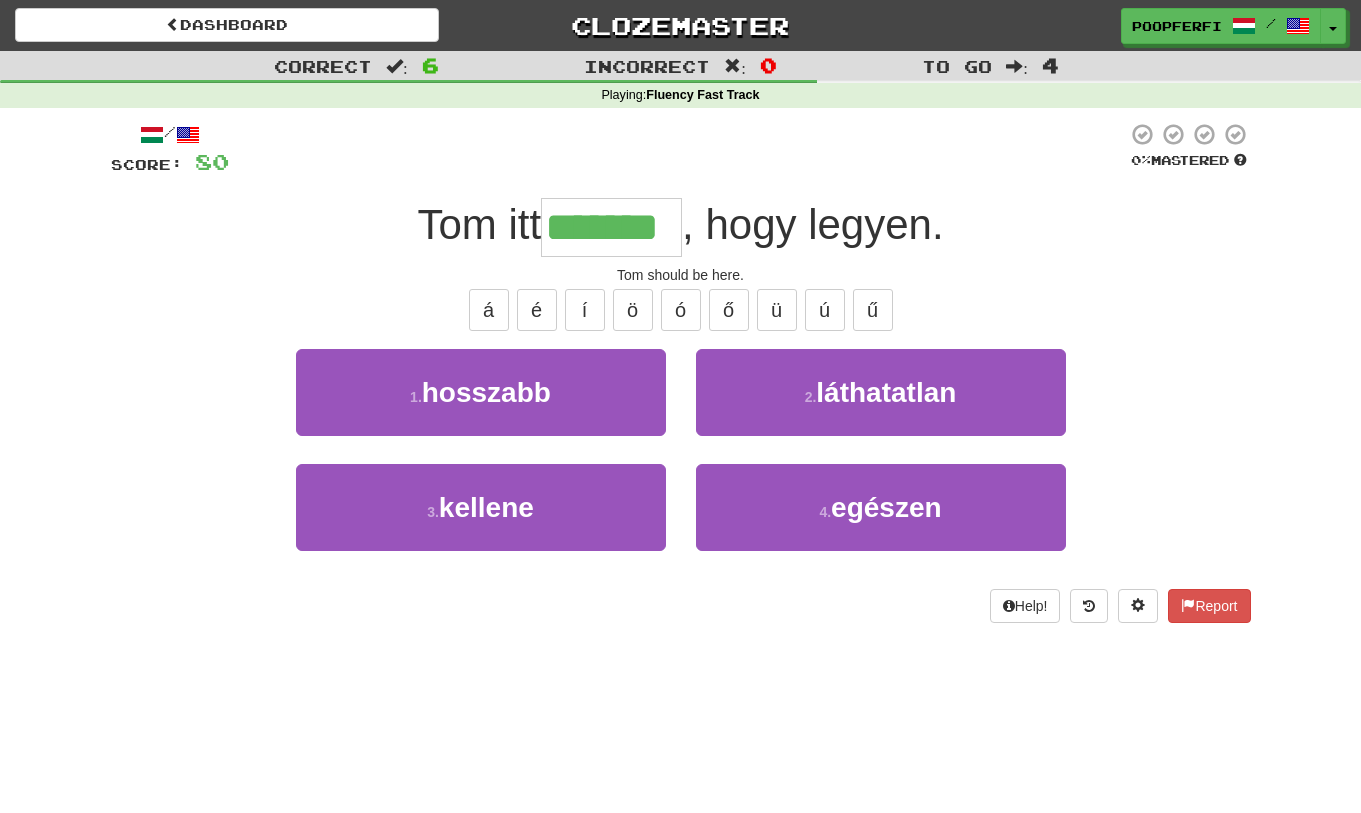 type on "*******" 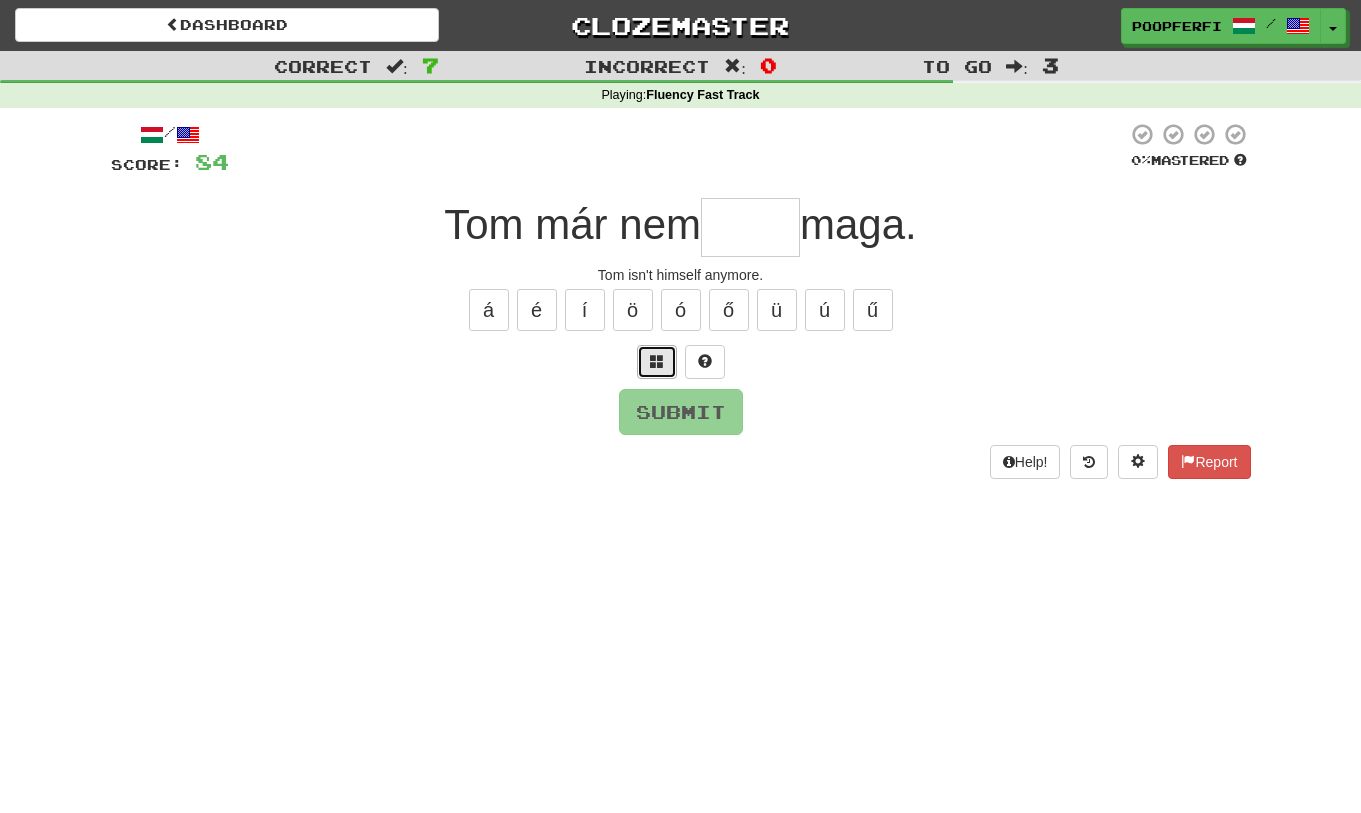 click at bounding box center (657, 362) 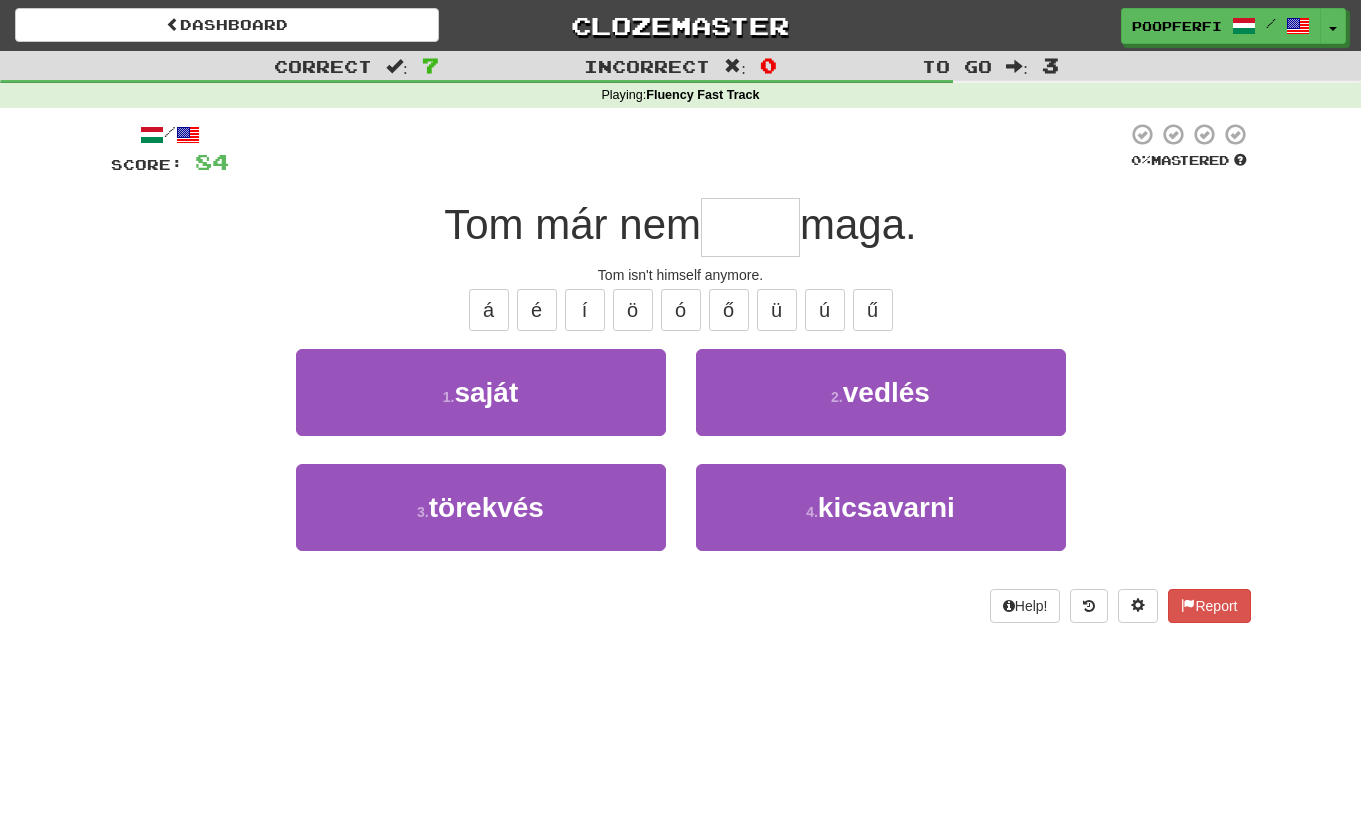 type on "*" 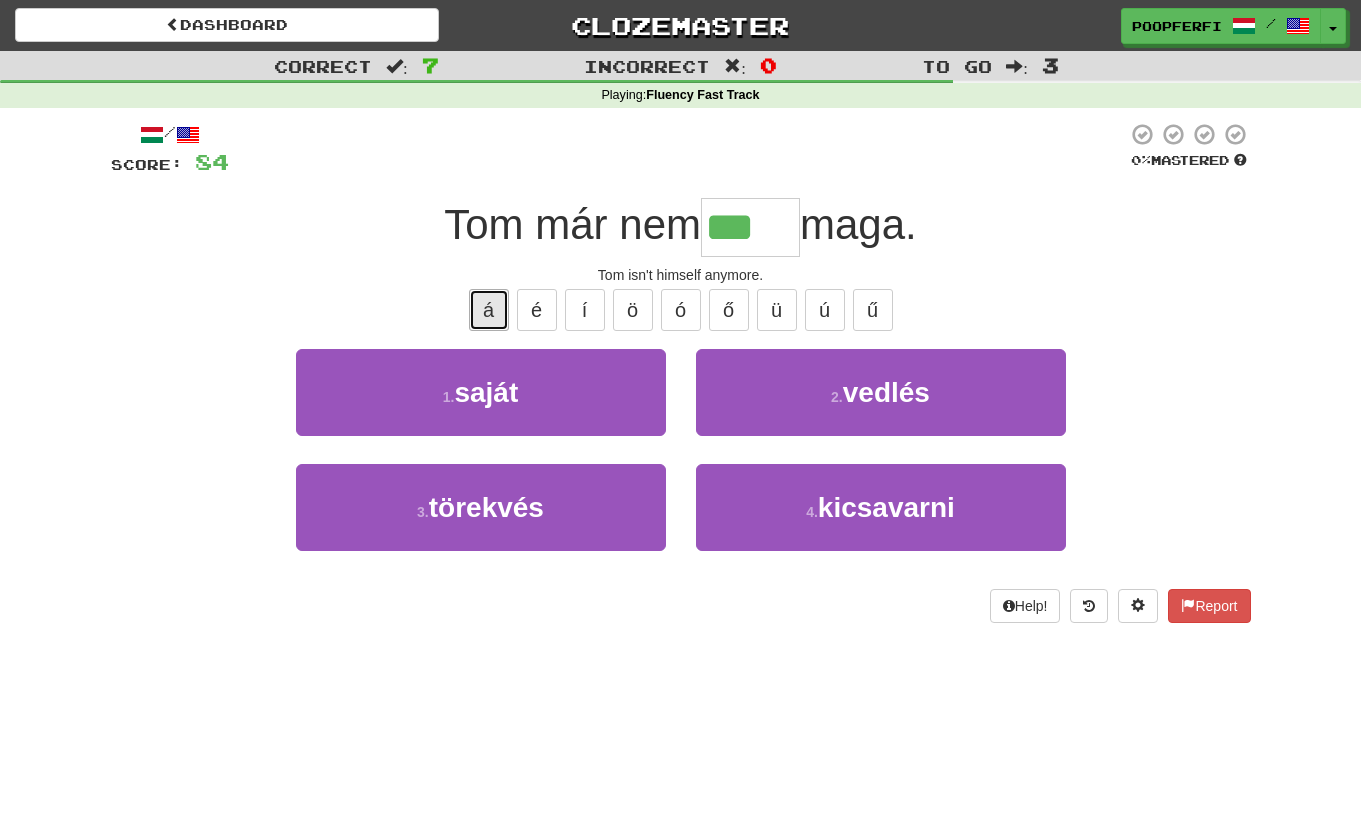 click on "á" at bounding box center (489, 310) 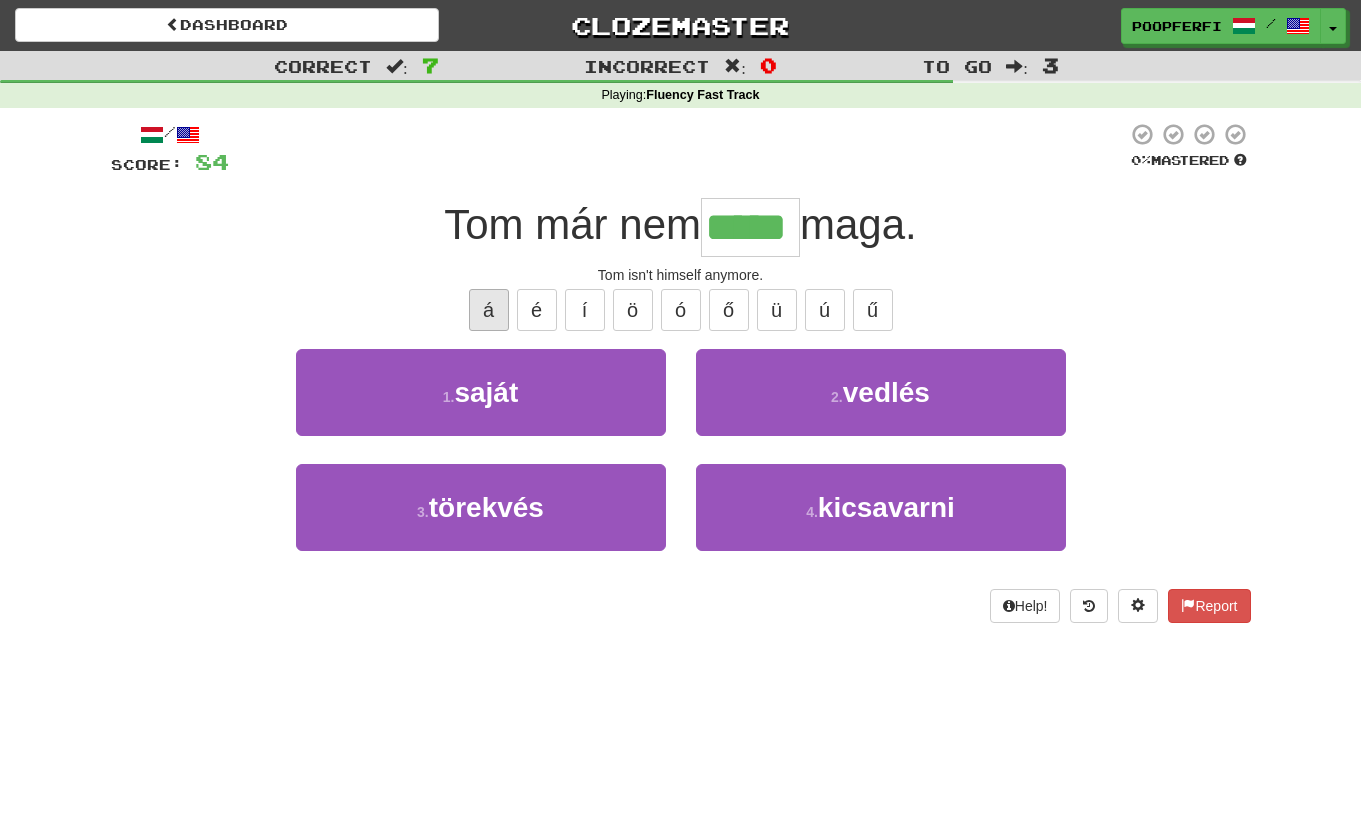 type on "*****" 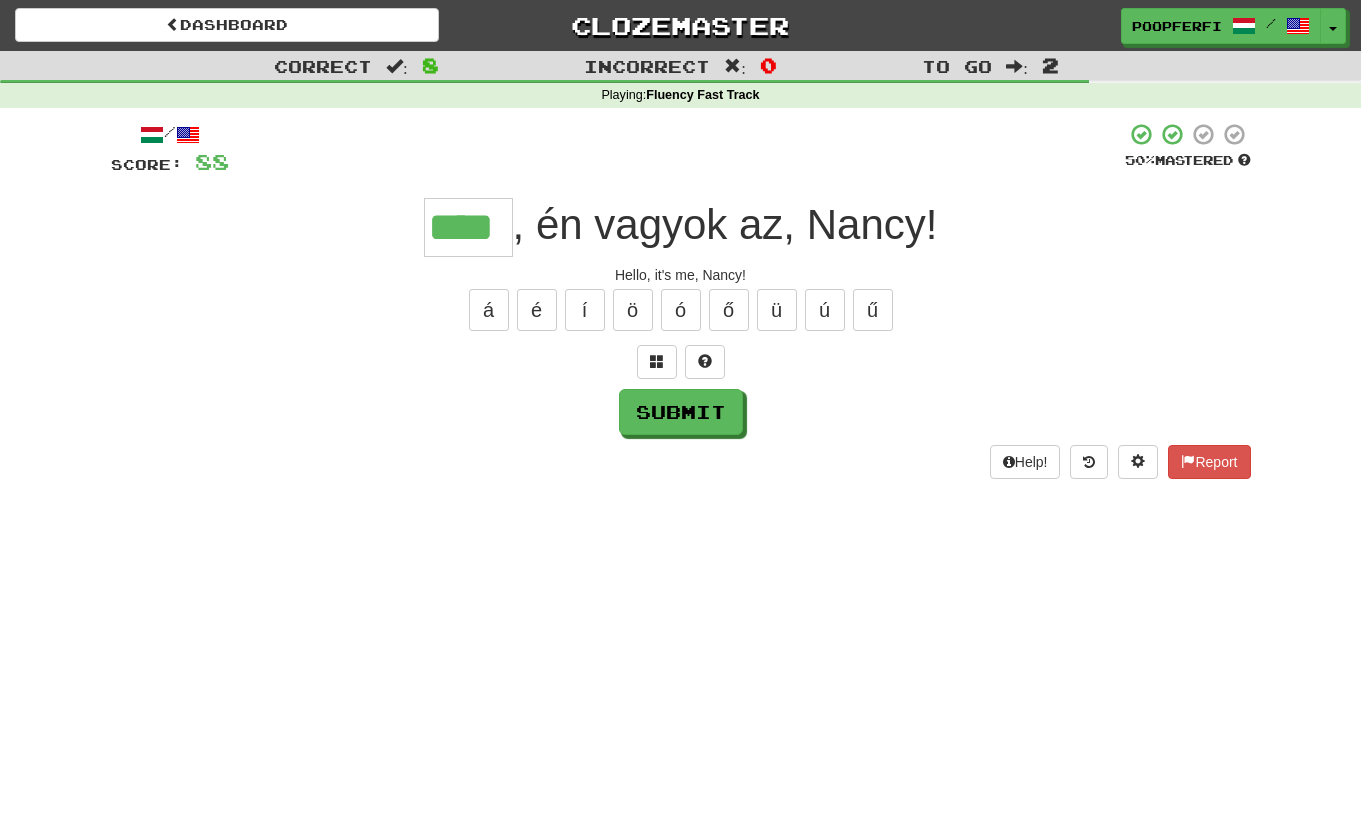 type on "****" 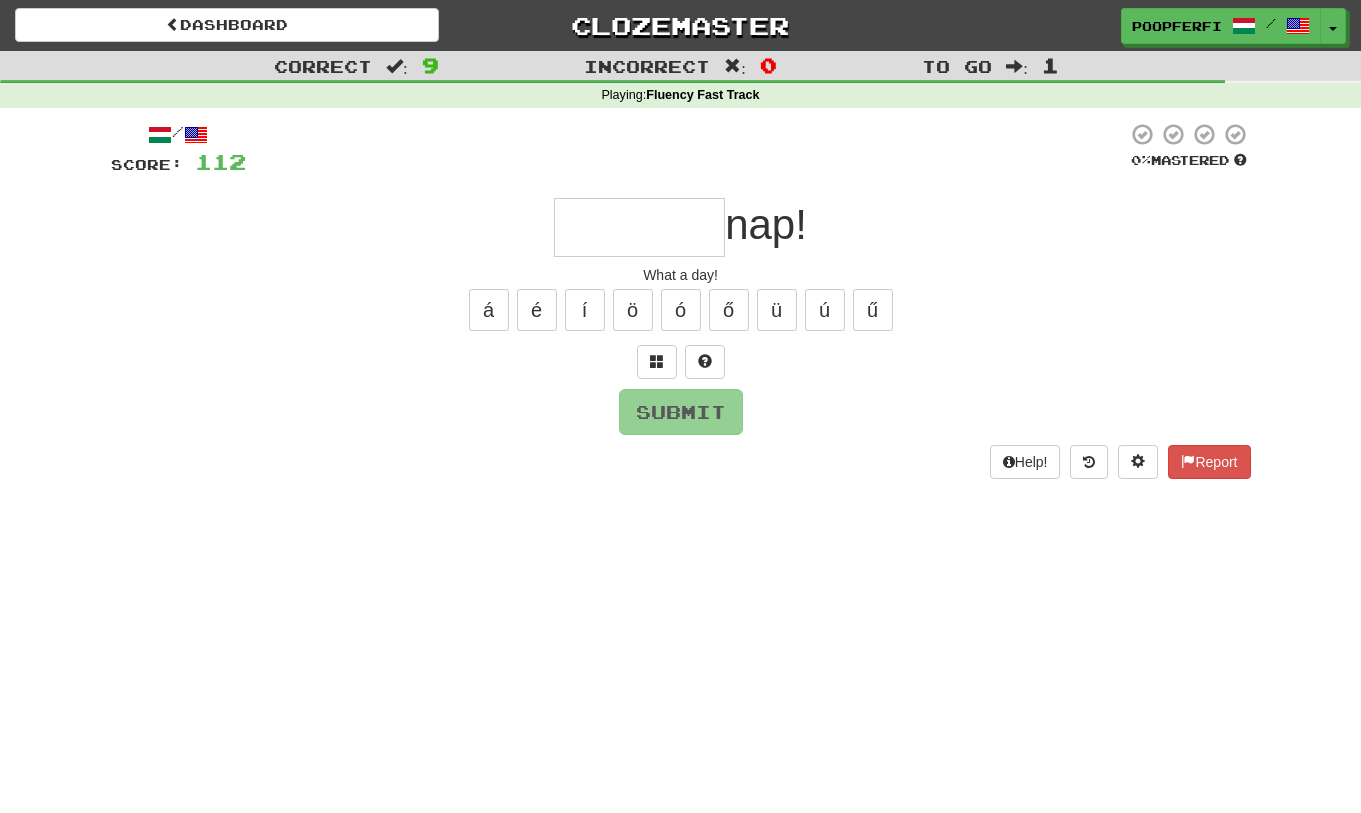 type on "*" 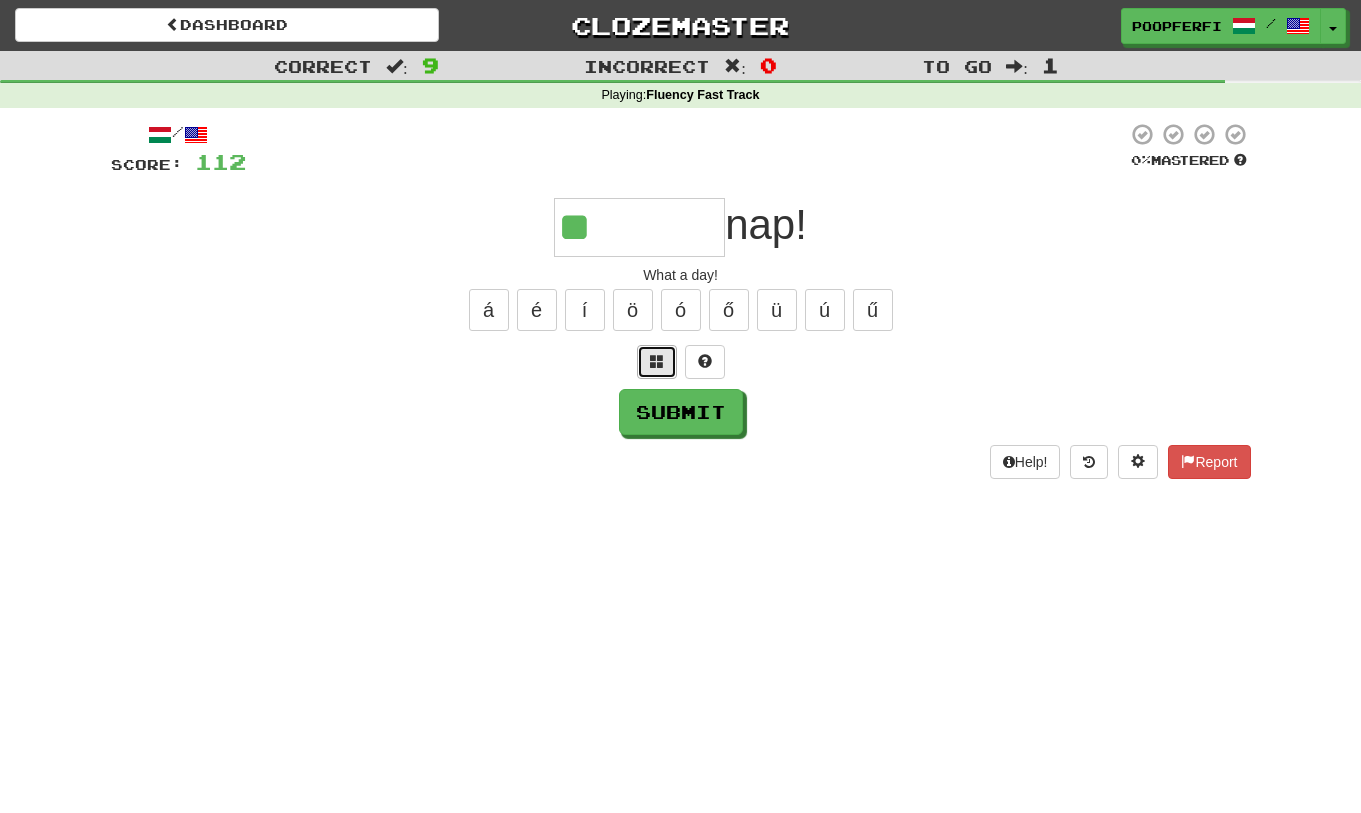 click at bounding box center (657, 362) 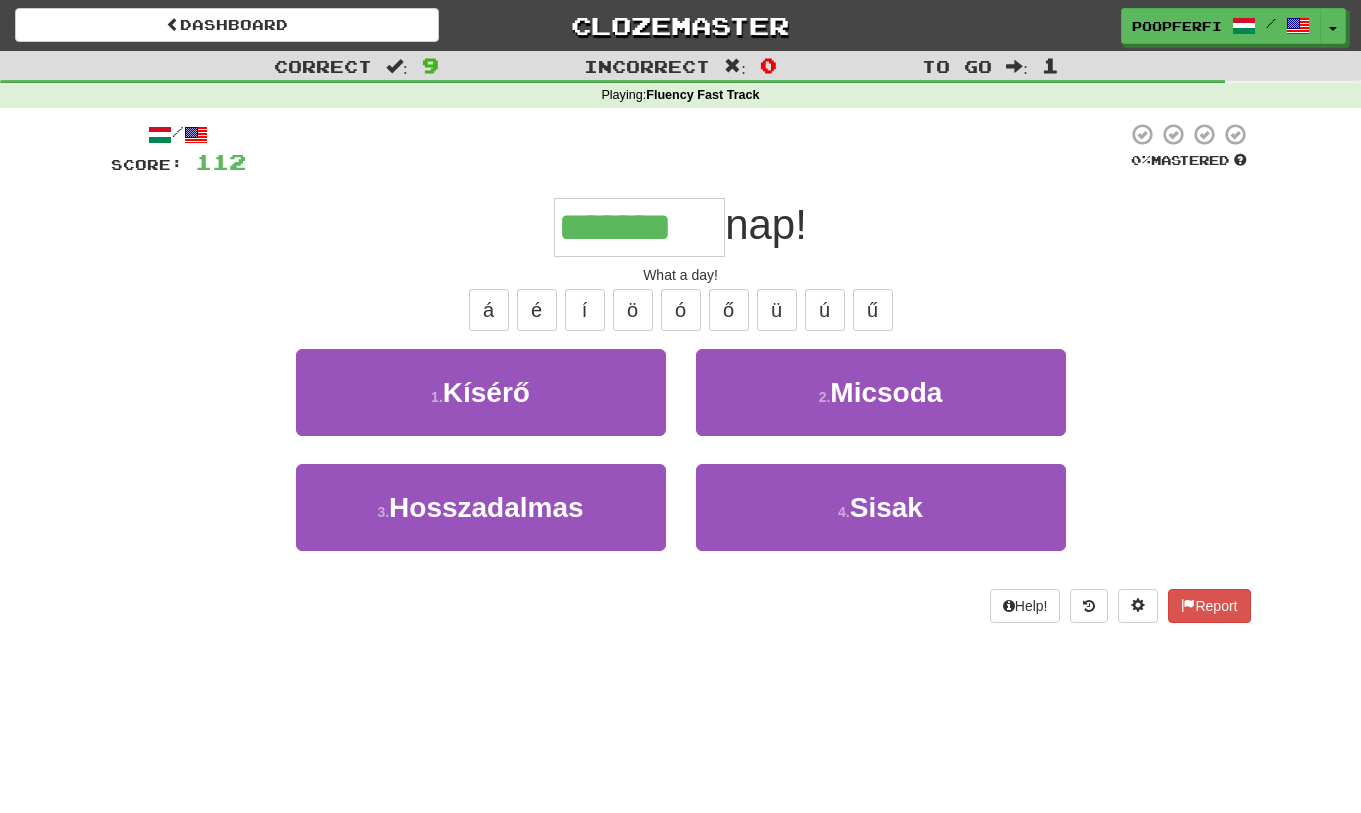 type on "*******" 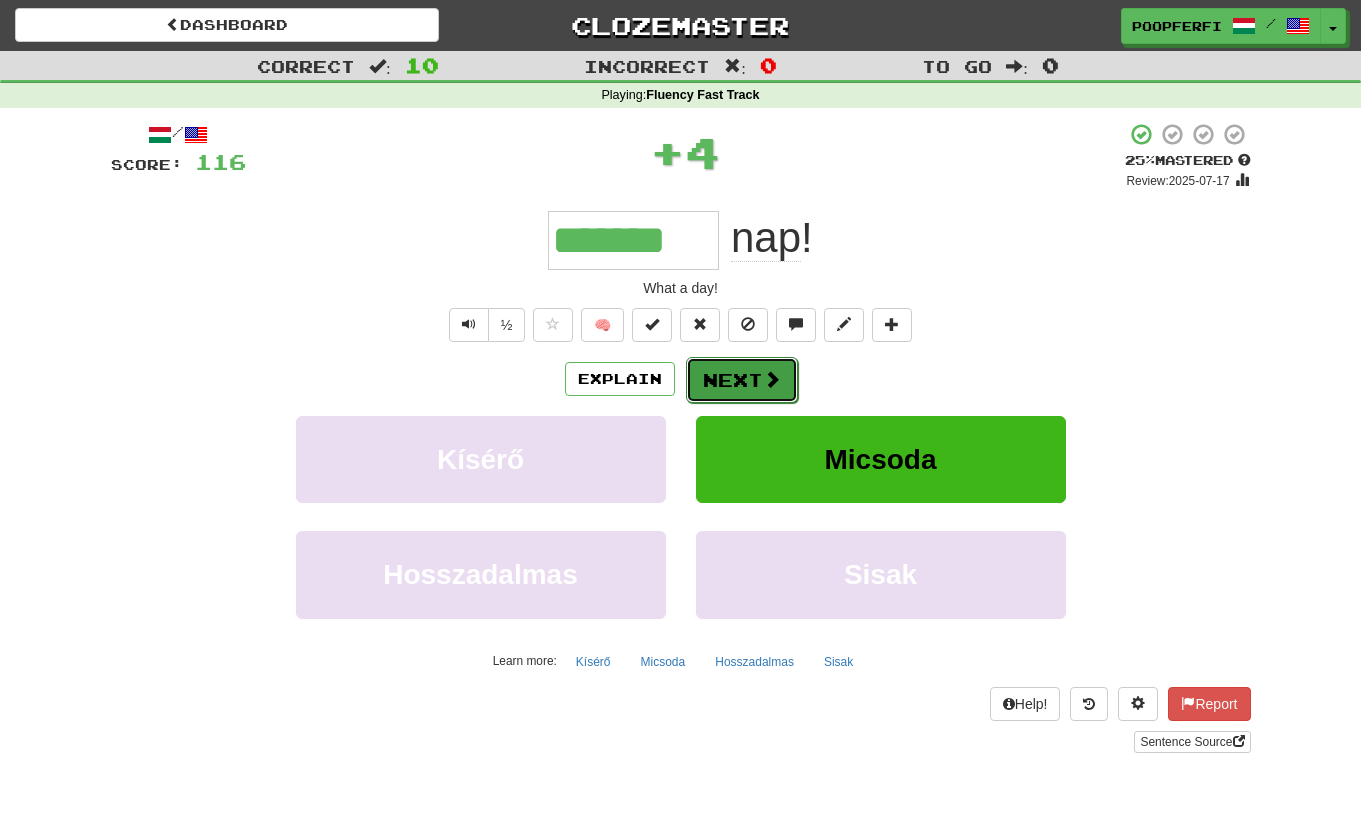 click on "Next" at bounding box center [742, 380] 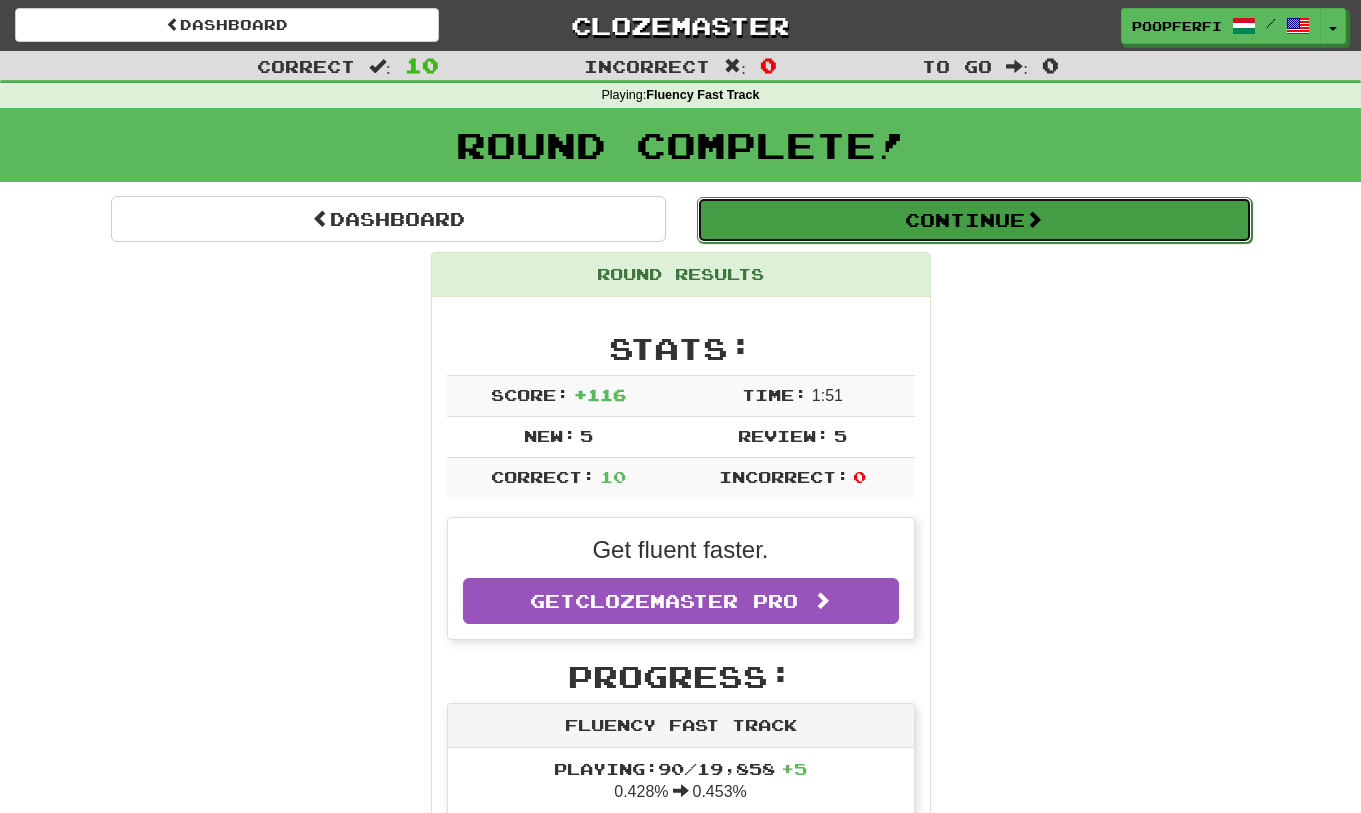 click on "Continue" at bounding box center [974, 220] 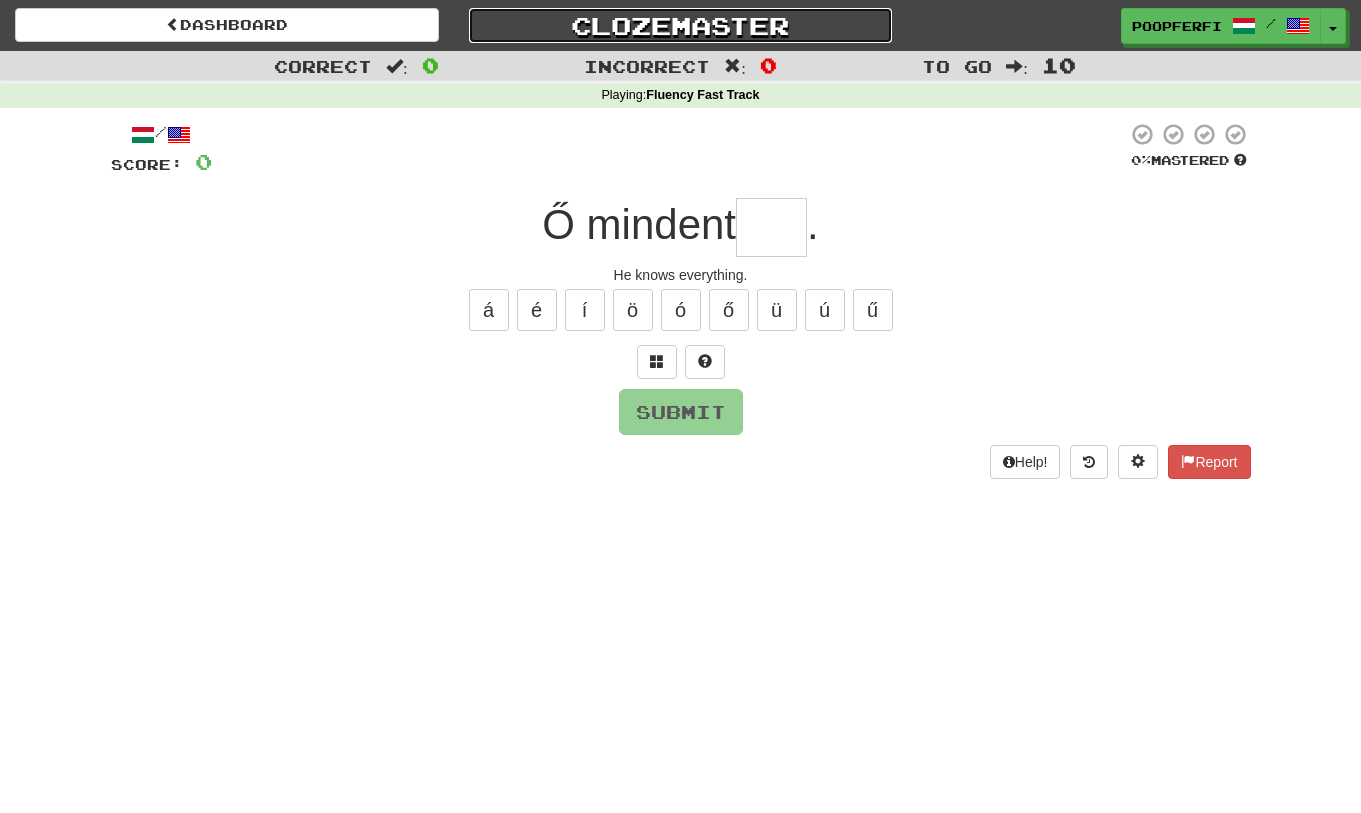 click on "Clozemaster" at bounding box center [681, 25] 